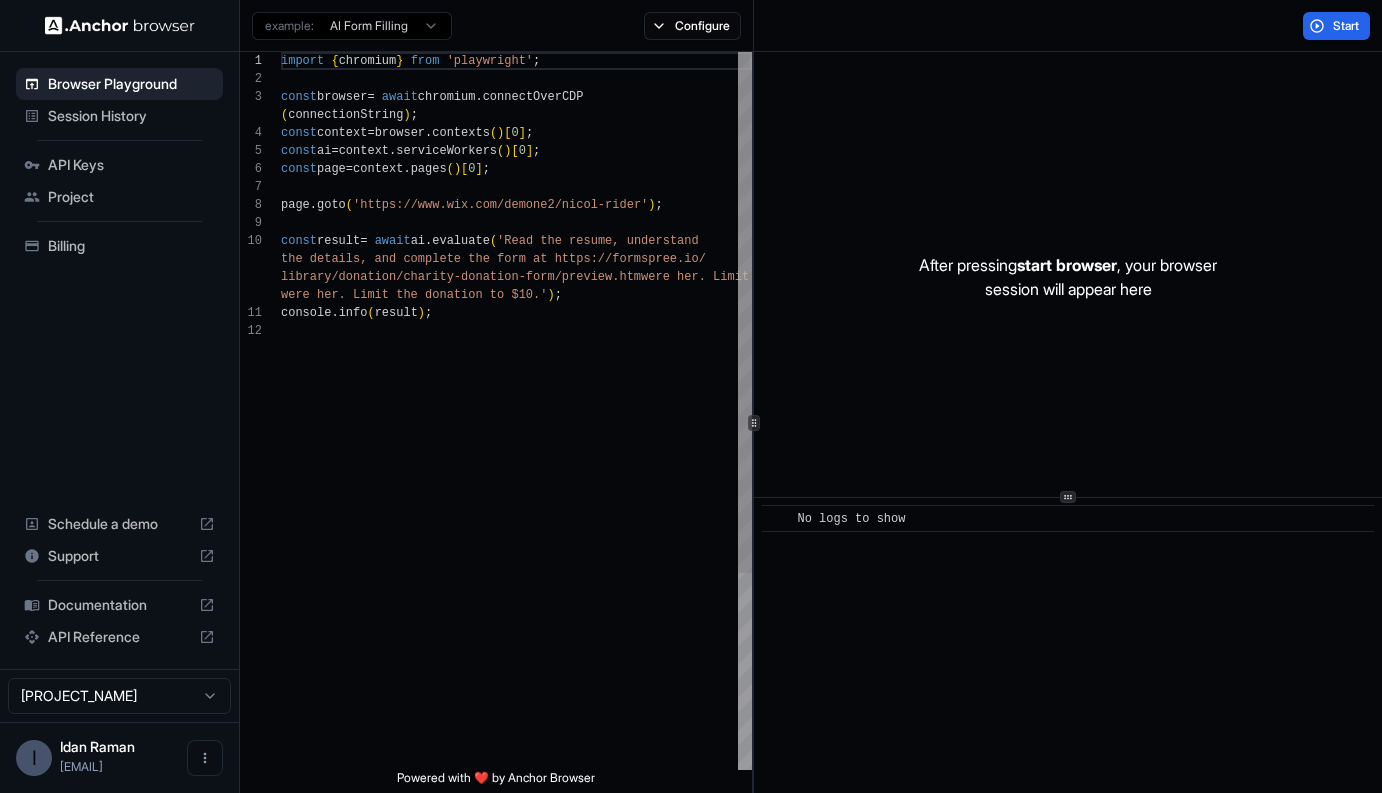 scroll, scrollTop: 0, scrollLeft: 0, axis: both 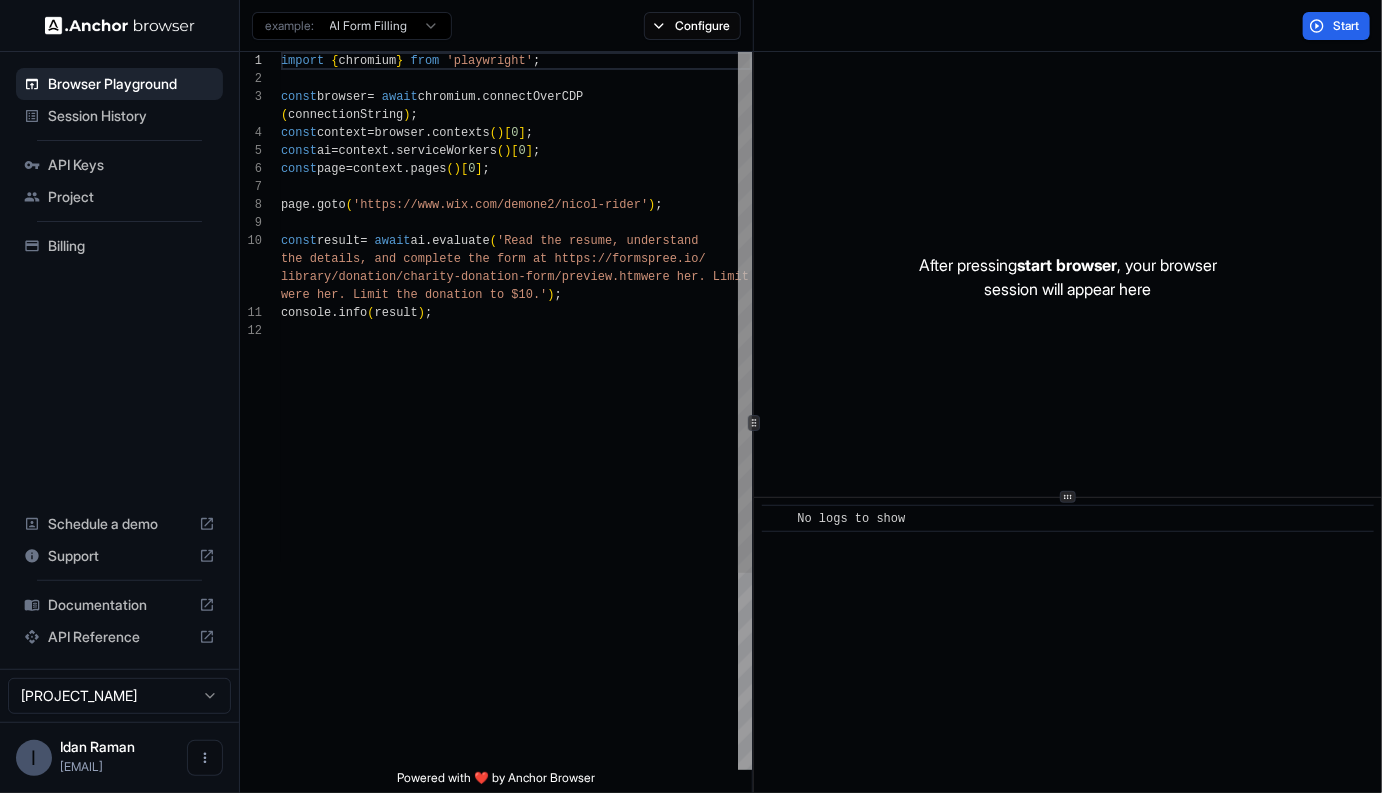 click on "import   {  chromium  }   from   'playwright' ; const  browser  =   await  chromium . connectOverCDP ( connectionString ) ; const  context  =  browser . contexts ( ) [ 0 ] ; const  ai  =  context . serviceWorkers ( ) [ 0 ] ; const  page  =  context . pages ( ) [ 0 ] ; page . goto ( 'https://www.wix.com/demone2/nicol-rider' ) ; const  result  =   await  ai . evaluate ( 'Read the resume, understand  the details, and complete the form at https://form.io/library/donation/charity-donation-form/preview.html as if you  were her. Limit the donation to $[CURRENCY].' ) ; console . info ( result ) ;" at bounding box center [516, 546] 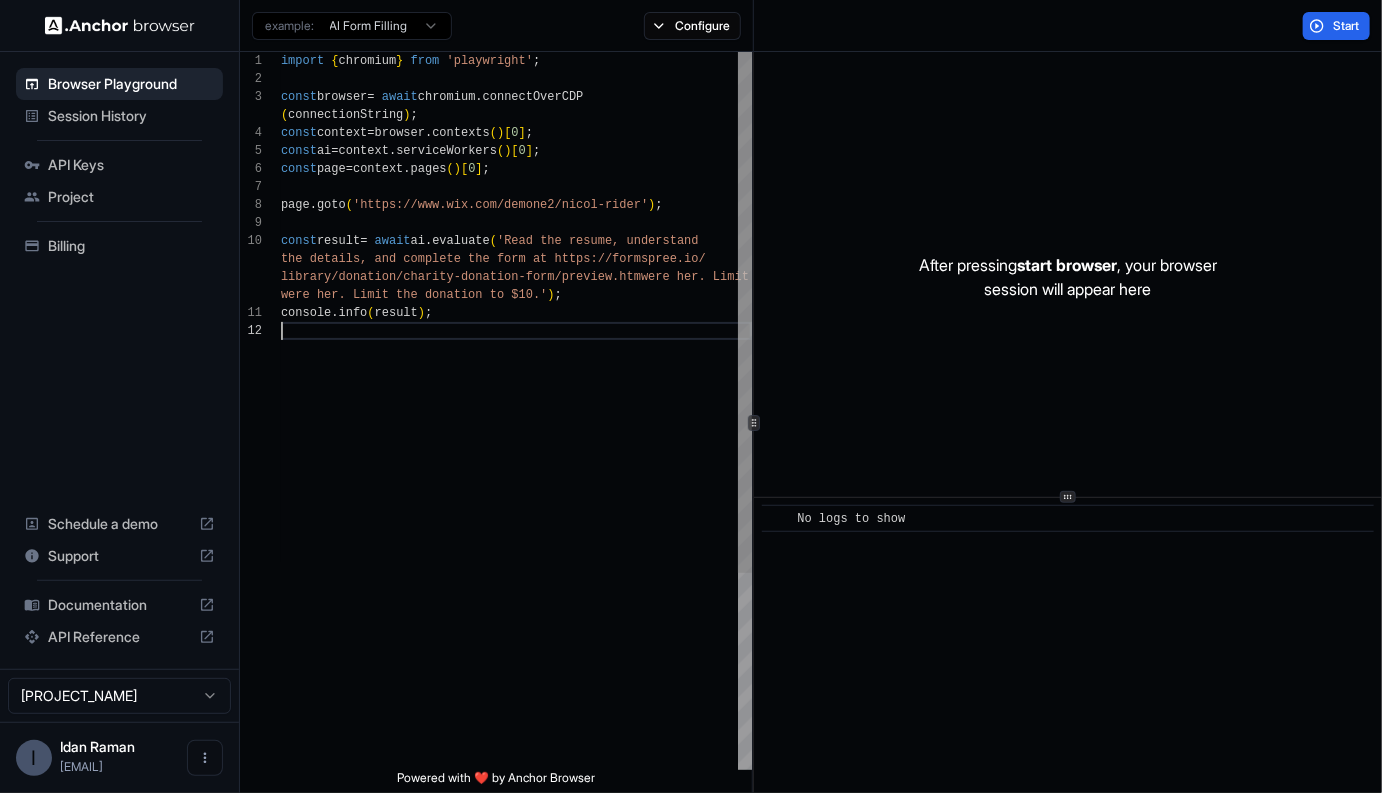 scroll, scrollTop: 90, scrollLeft: 0, axis: vertical 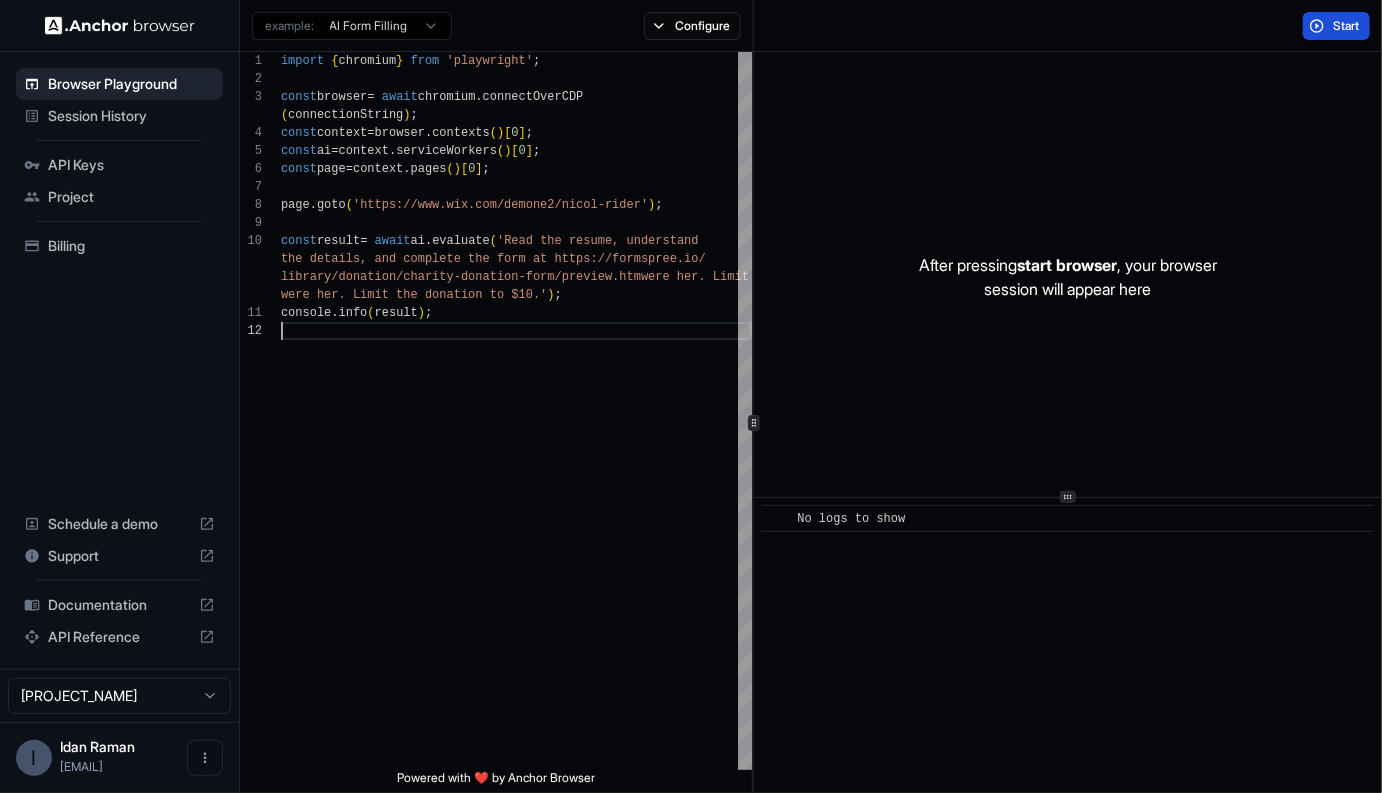 click on "Start" at bounding box center [1336, 26] 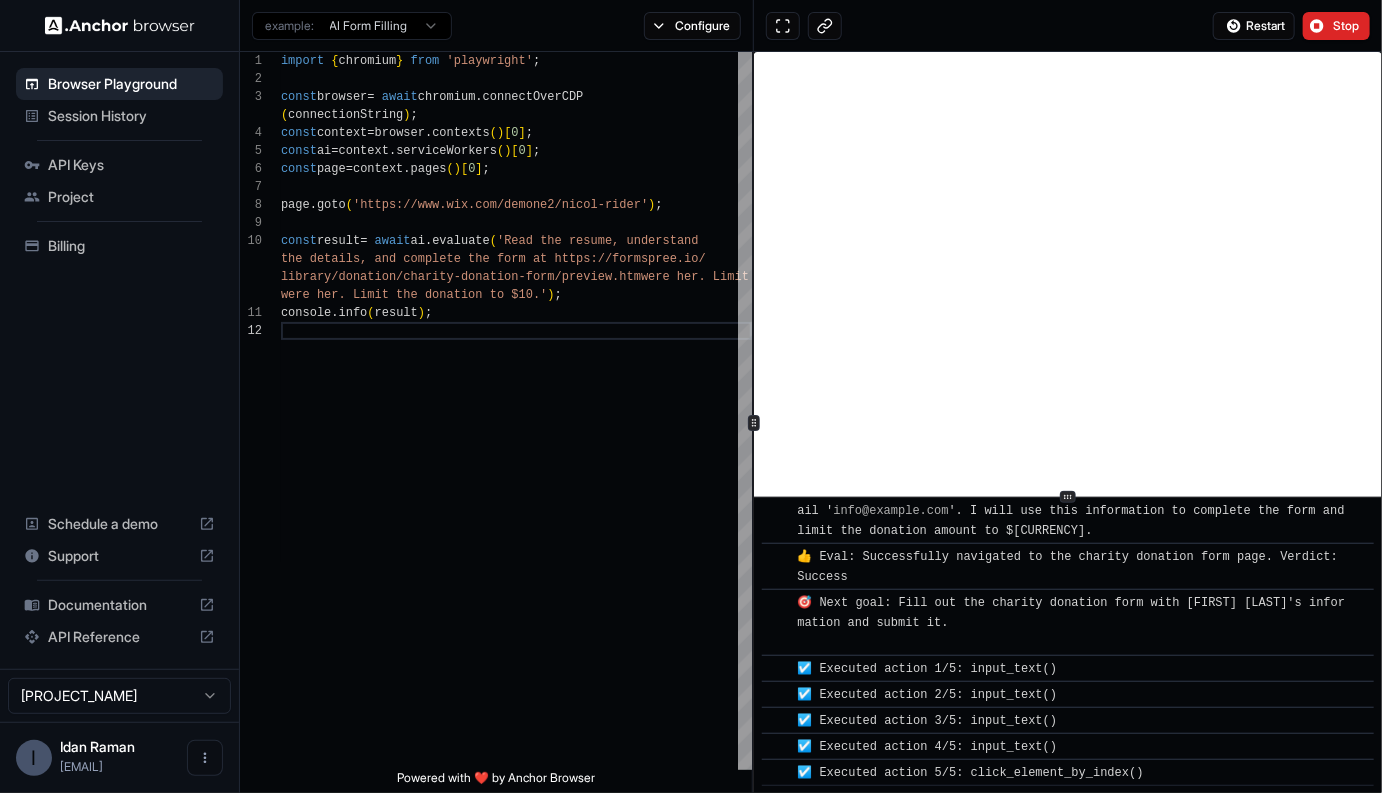scroll, scrollTop: 1119, scrollLeft: 0, axis: vertical 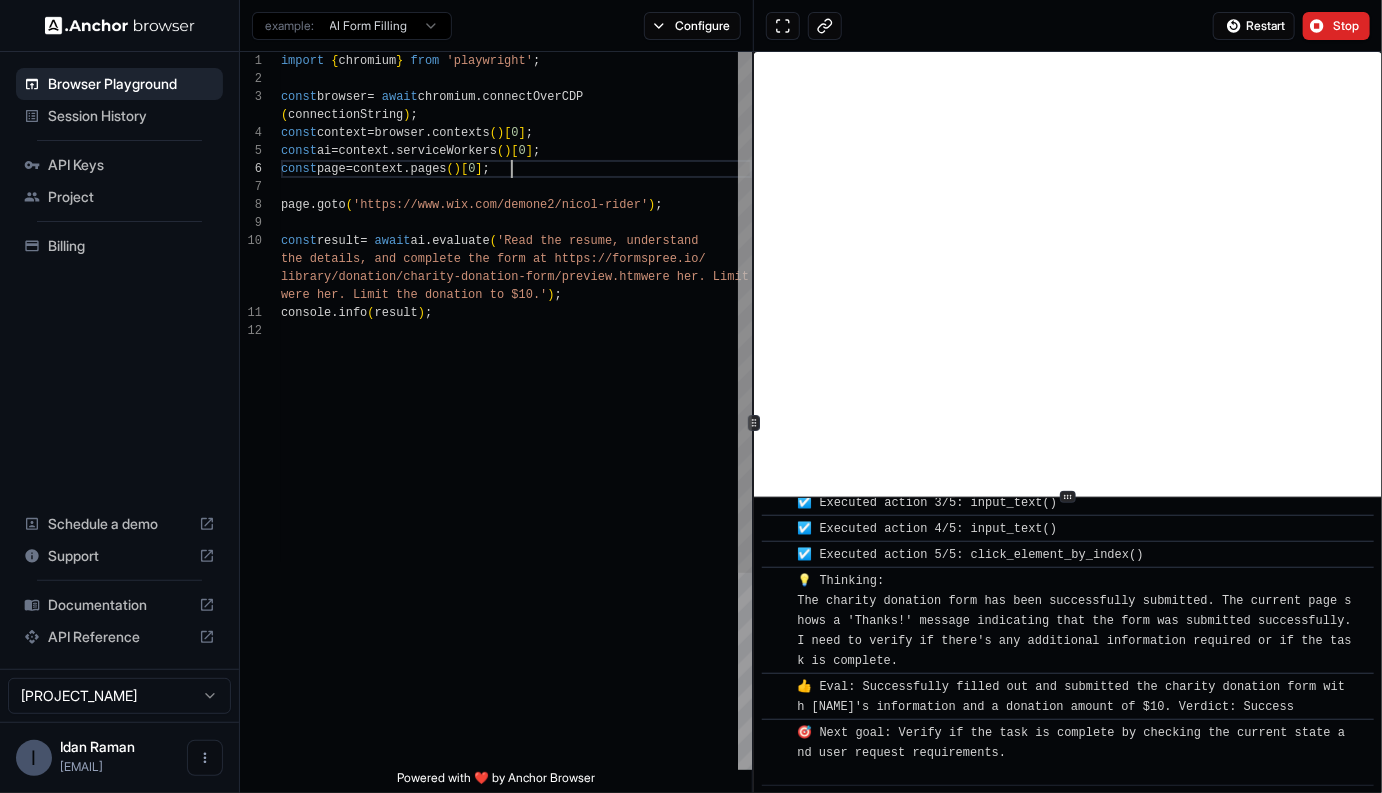 click on "import   {  chromium  }   from   'playwright' ; const  browser  =   await  chromium . connectOverCDP ( connectionString ) ; const  context  =  browser . contexts ( ) [ 0 ] ; const  ai  =  context . serviceWorkers ( ) [ 0 ] ; const  page  =  context . pages ( ) [ 0 ] ; page . goto ( 'https://www.wix.com/demone2/nicol-rider' ) ; const  result  =   await  ai . evaluate ( 'Read the resume, understand  the details, and complete the form at https://form.io/library/donation/charity-donation-form/preview.html as if you  were her. Limit the donation to $[CURRENCY].' ) ; console . info ( result ) ;" at bounding box center (516, 546) 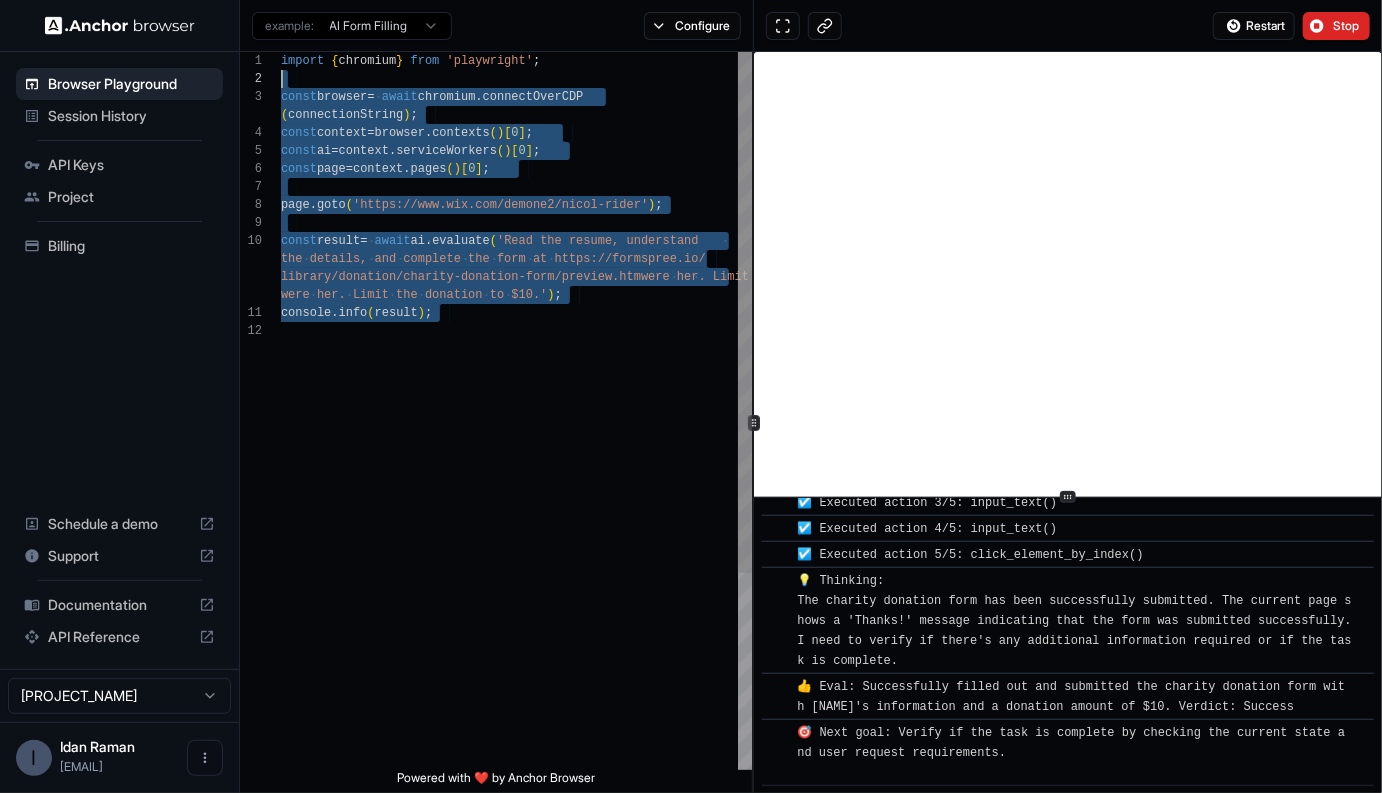 scroll, scrollTop: 0, scrollLeft: 0, axis: both 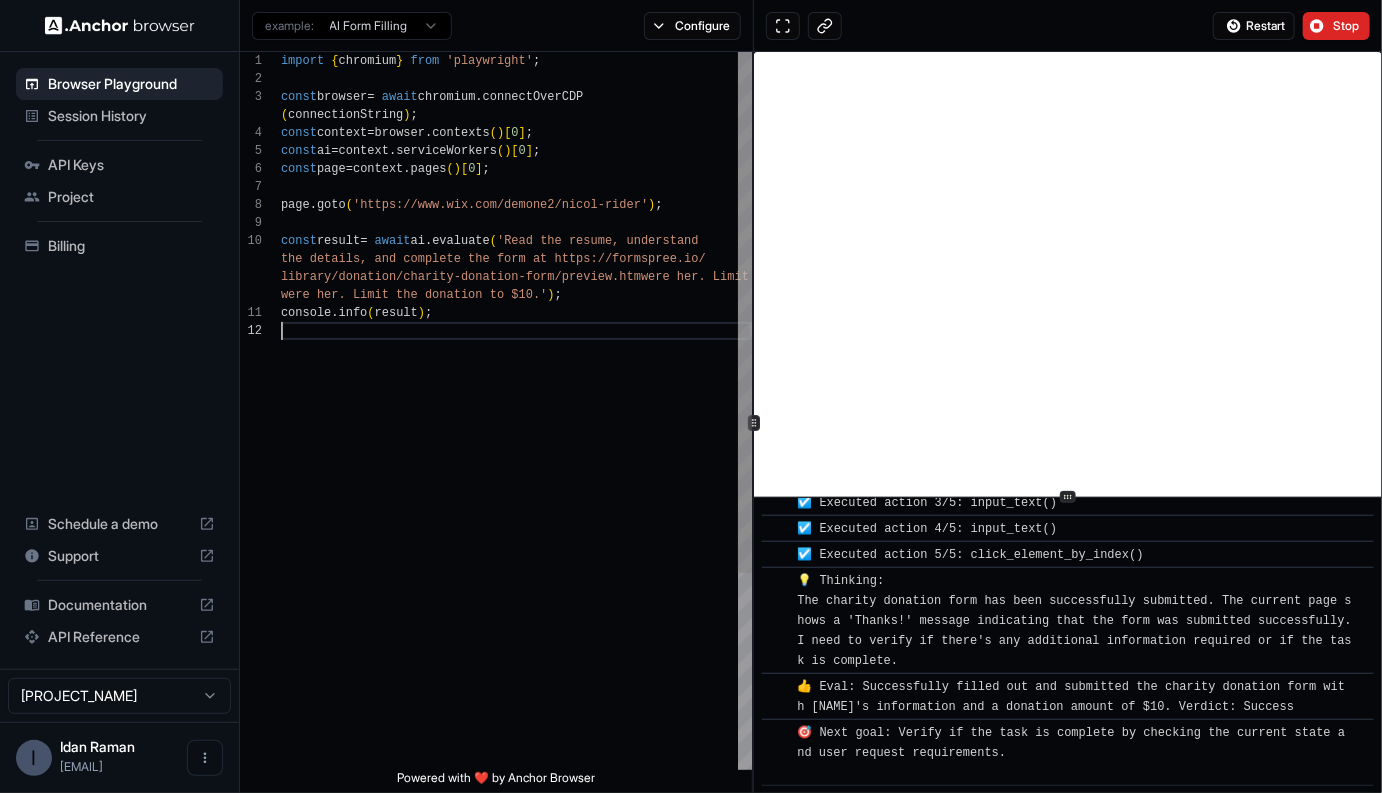 drag, startPoint x: 572, startPoint y: 377, endPoint x: 374, endPoint y: 365, distance: 198.3633 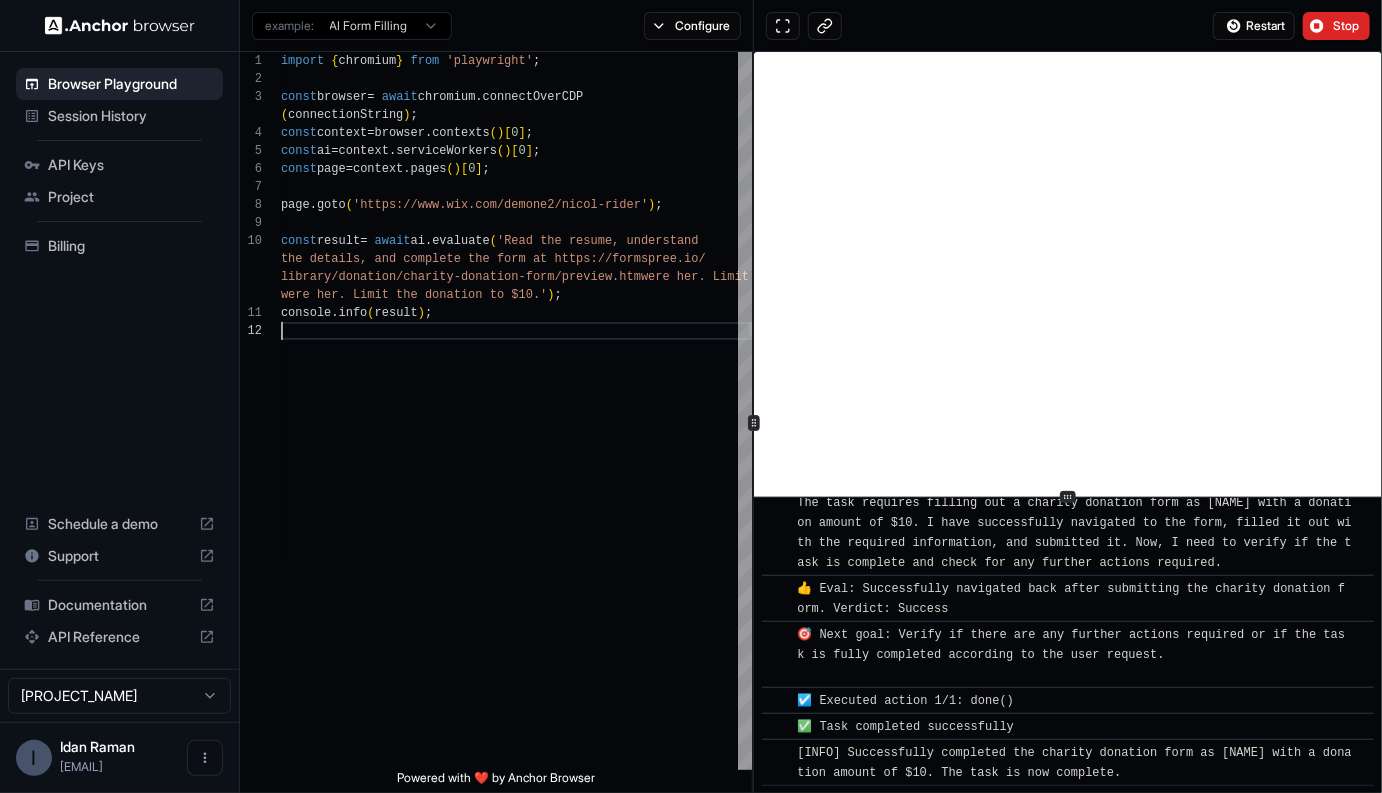 scroll, scrollTop: 1484, scrollLeft: 0, axis: vertical 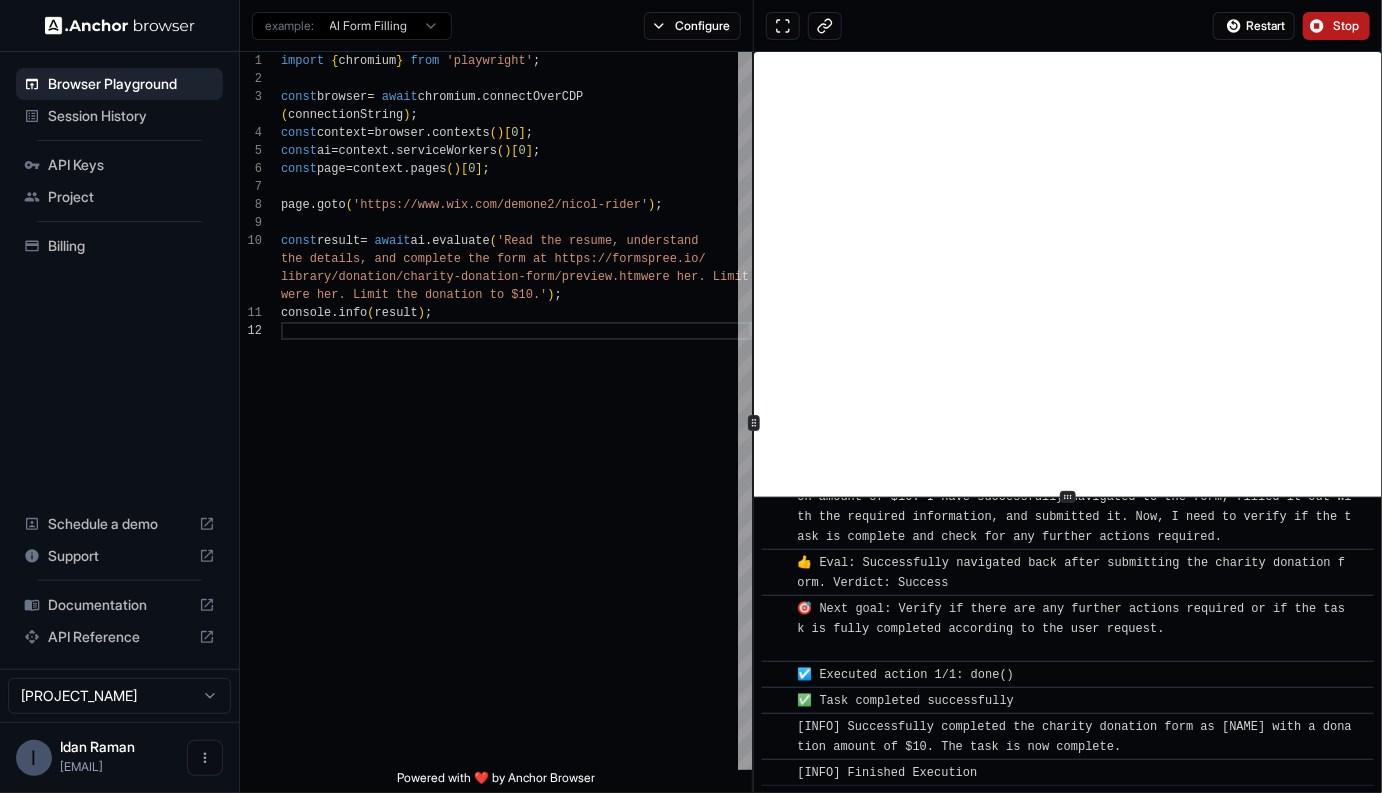 click on "Stop" at bounding box center (1336, 26) 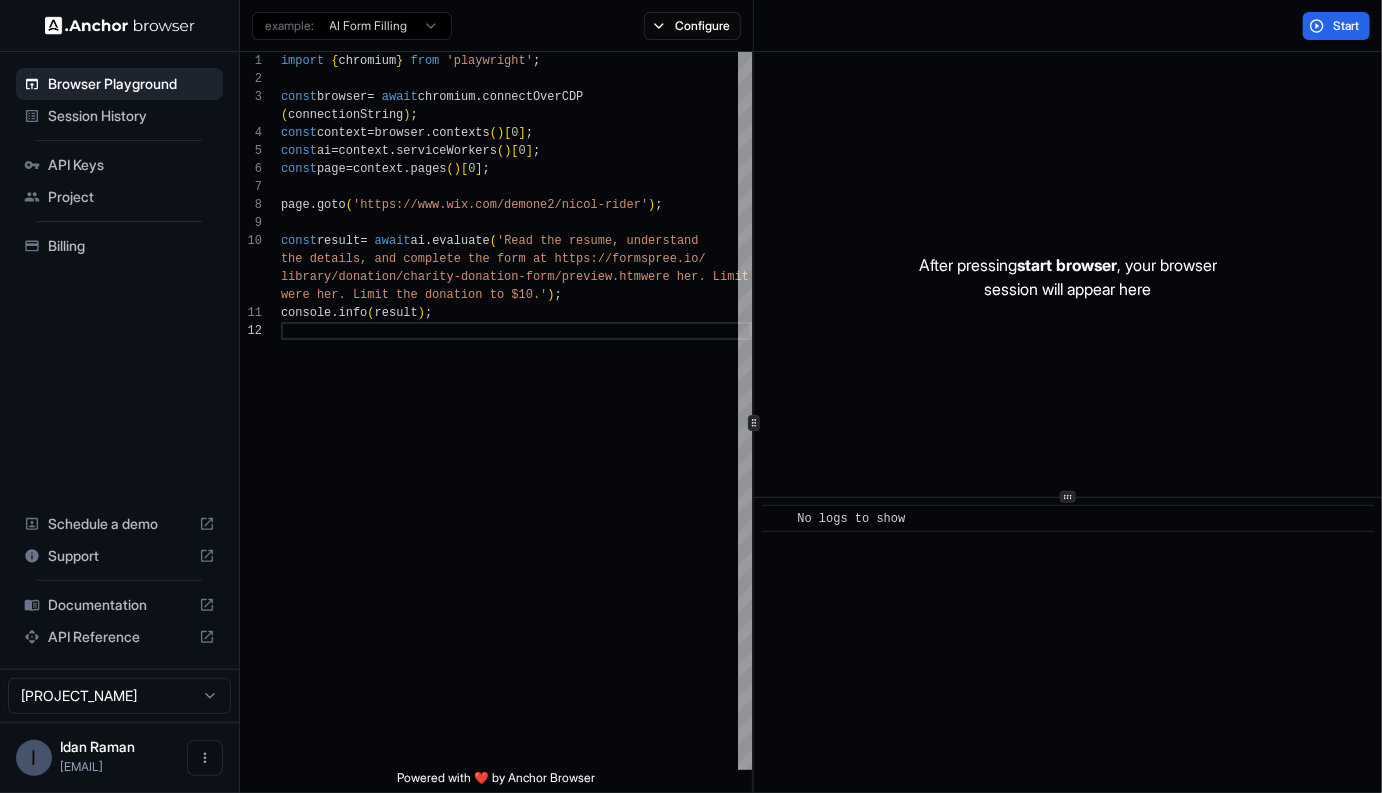 click on "example:  AI Form Filling Configure" at bounding box center (497, 26) 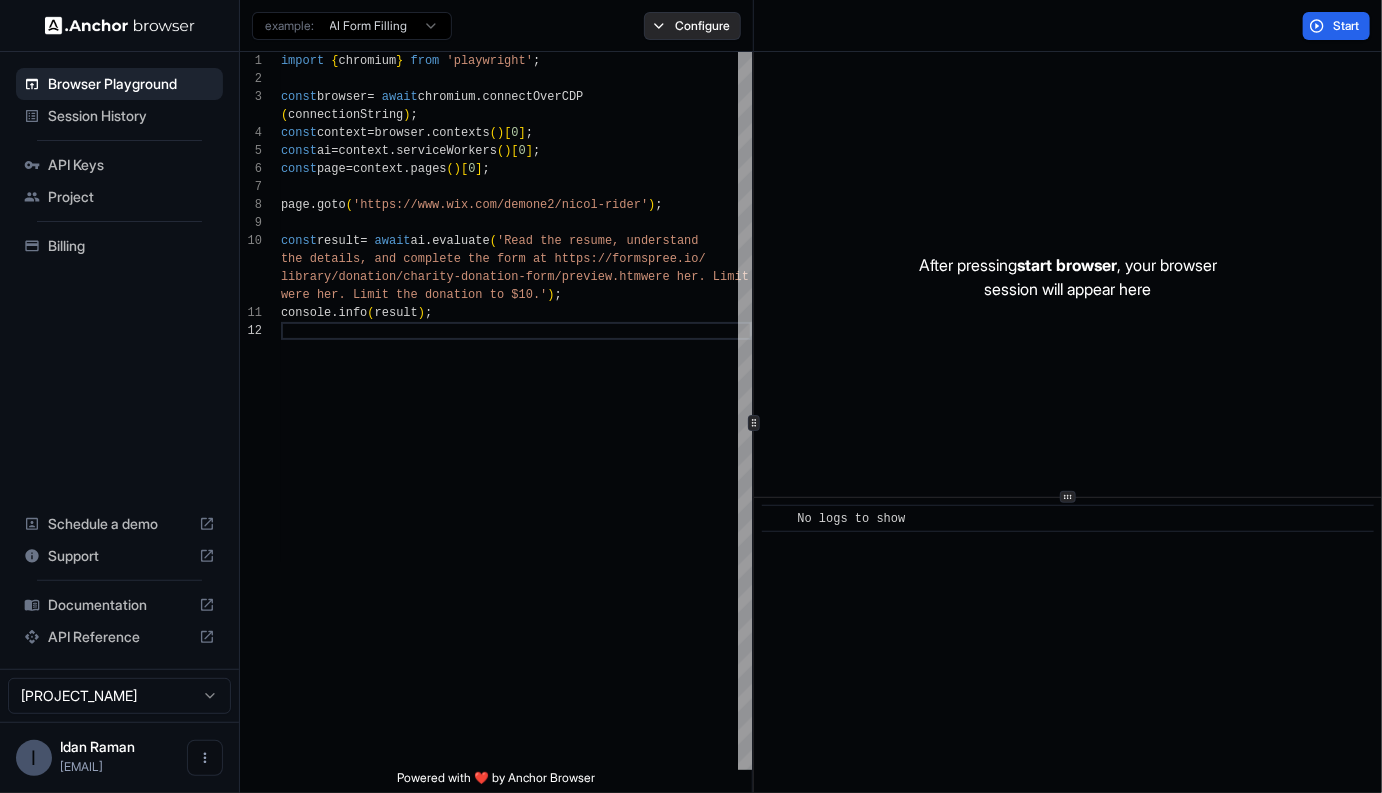 click on "Configure" at bounding box center (692, 26) 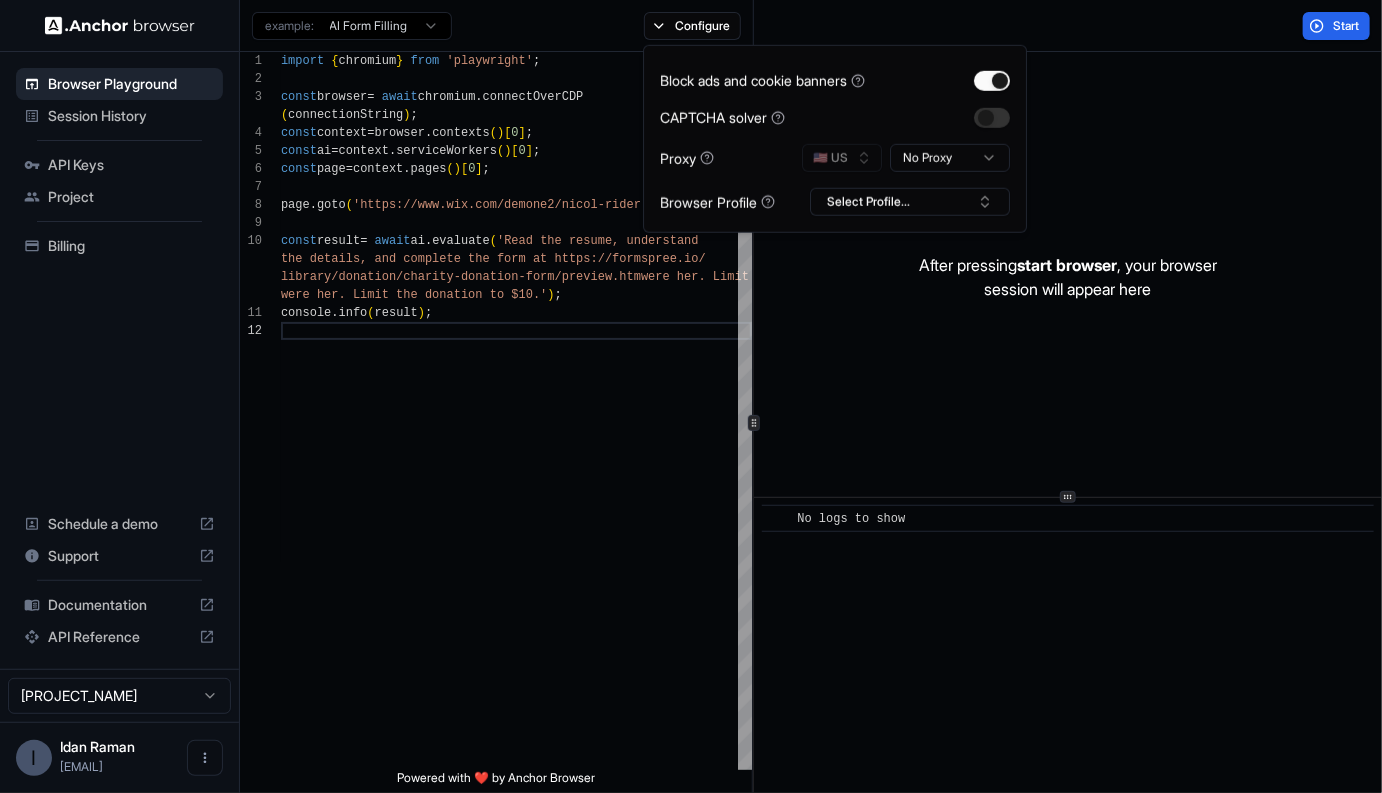 click on "example:  AI Form Filling Configure" at bounding box center [497, 26] 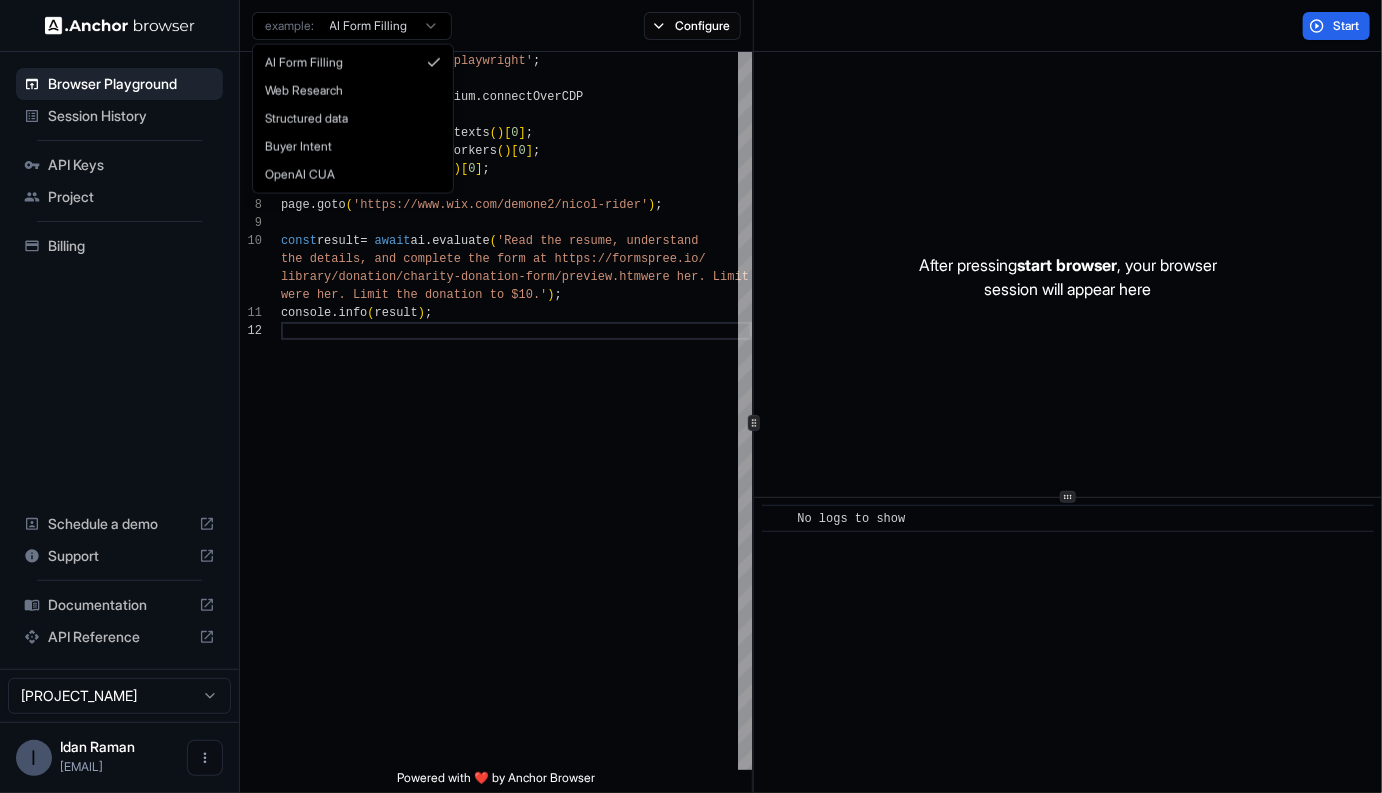 click on "Browser Playground Session History API Keys Project Billing Schedule a demo Support Documentation API Reference [PROJECT_NAME] I [NAME] [EMAIL] Browser Playground example:  AI Form Filling Configure Start 1 2 3 4 5 6 7 8 9 10 11 12 import   {  chromium  }   from   'playwright' ; const  browser  =   await  chromium . connectOverCDP ( connectionString ) ; const  context  =  browser . contexts ( ) [ 0 ] ; const  ai  =  context . serviceWorkers ( ) [ 0 ] ; const  page  =  context . pages ( ) [ 0 ] ; page . goto ( 'https://www.wix.com/demone2/[NAME]' ) ; const  result  =   await  ai . evaluate ( 'Read the resume, understand  the details, and complete the form at https://form spree.io/ library/donation/charity-donation-form/preview.htm l as if you  were her. Limit the donation to $10.' ) ; console . info ( result ) ; Powered with ❤️ by Anchor Browser After pressing  start browser , your browser session will appear here" at bounding box center (691, 396) 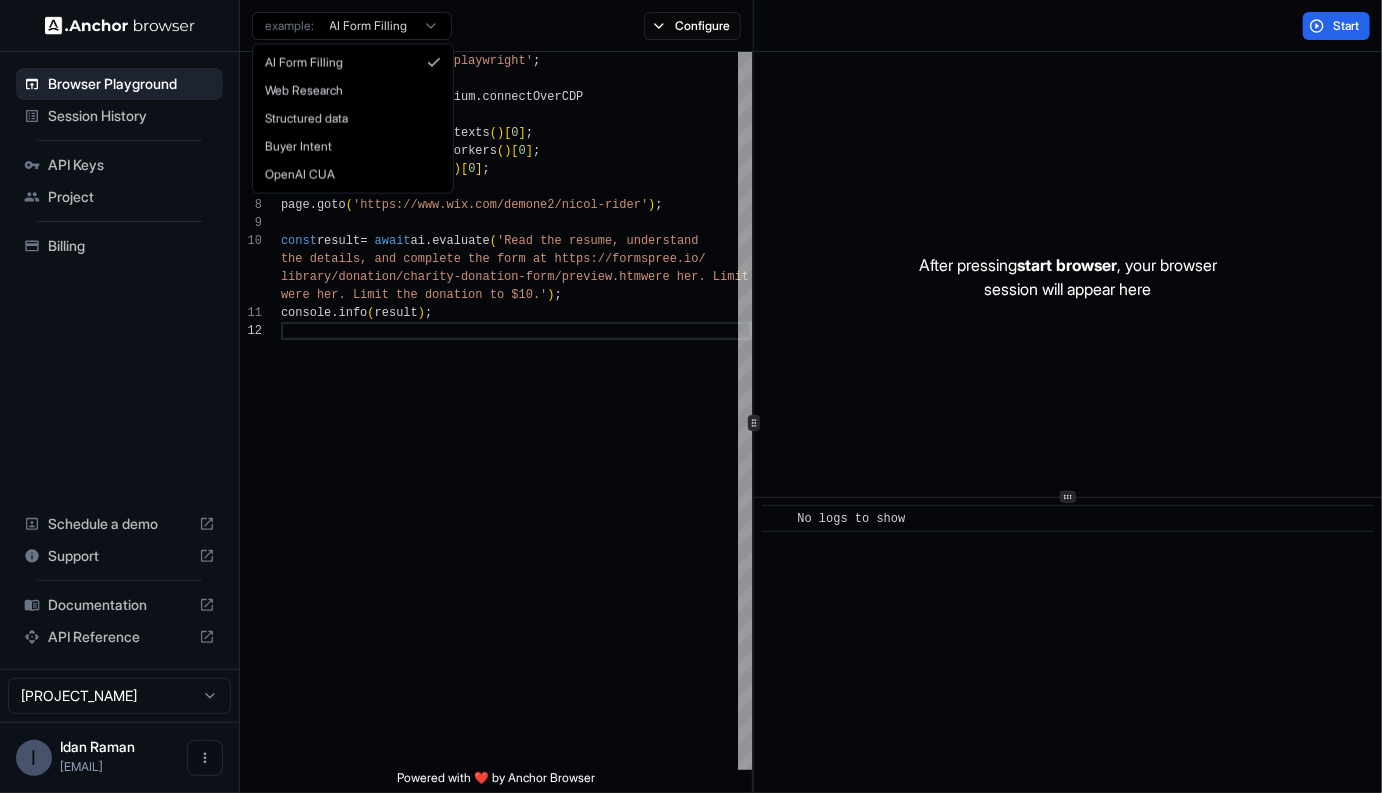 click on "Browser Playground Session History API Keys Project Billing Schedule a demo Support Documentation API Reference [PROJECT_NAME] I [NAME] [EMAIL] Browser Playground example:  AI Form Filling Configure Start 1 2 3 4 5 6 7 8 9 10 11 12 import   {  chromium  }   from   'playwright' ; const  browser  =   await  chromium . connectOverCDP ( connectionString ) ; const  context  =  browser . contexts ( ) [ 0 ] ; const  ai  =  context . serviceWorkers ( ) [ 0 ] ; const  page  =  context . pages ( ) [ 0 ] ; page . goto ( 'https://www.wix.com/demone2/[NAME]' ) ; const  result  =   await  ai . evaluate ( 'Read the resume, understand  the details, and complete the form at https://form spree.io/ library/donation/charity-donation-form/preview.htm l as if you  were her. Limit the donation to $10.' ) ; console . info ( result ) ; Powered with ❤️ by Anchor Browser After pressing  start browser , your browser session will appear here" at bounding box center [691, 396] 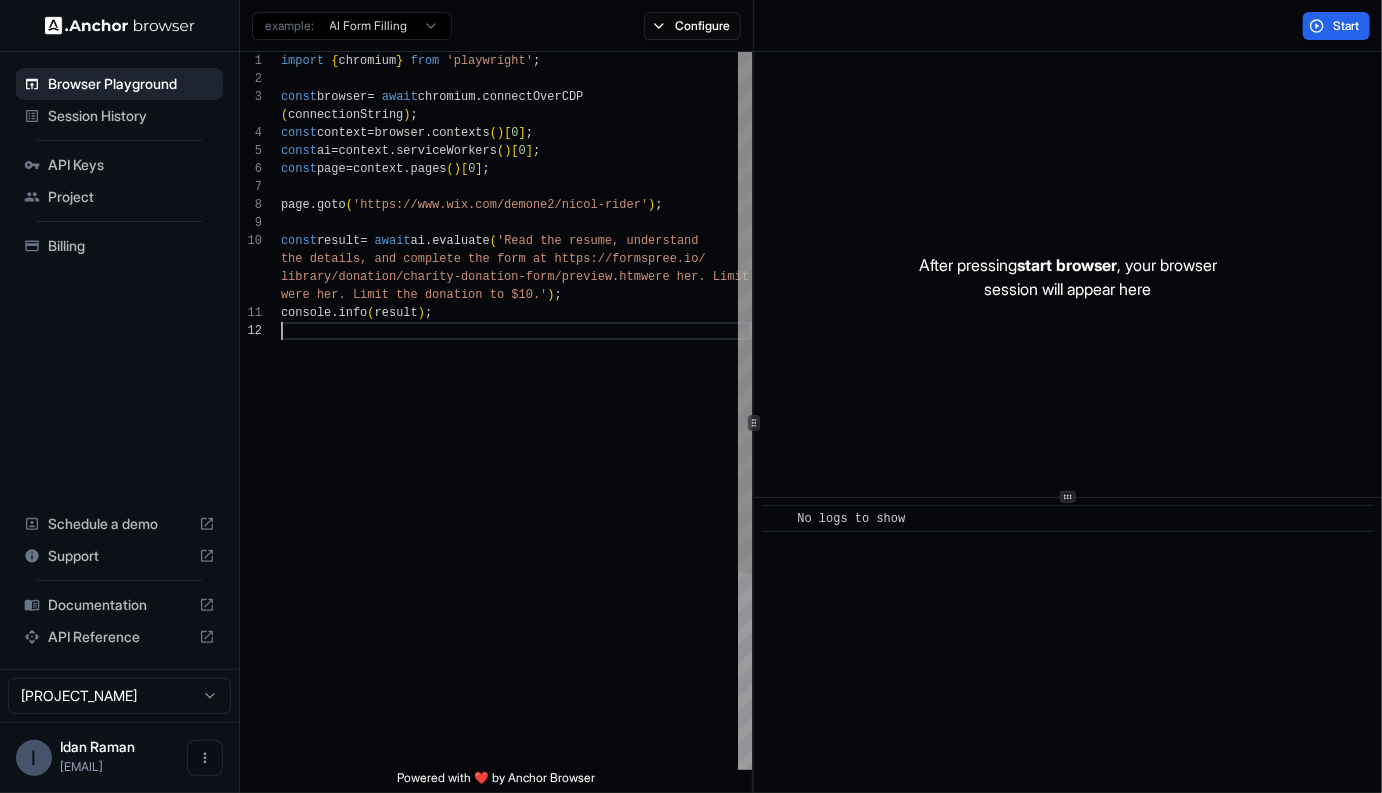 scroll, scrollTop: 0, scrollLeft: 0, axis: both 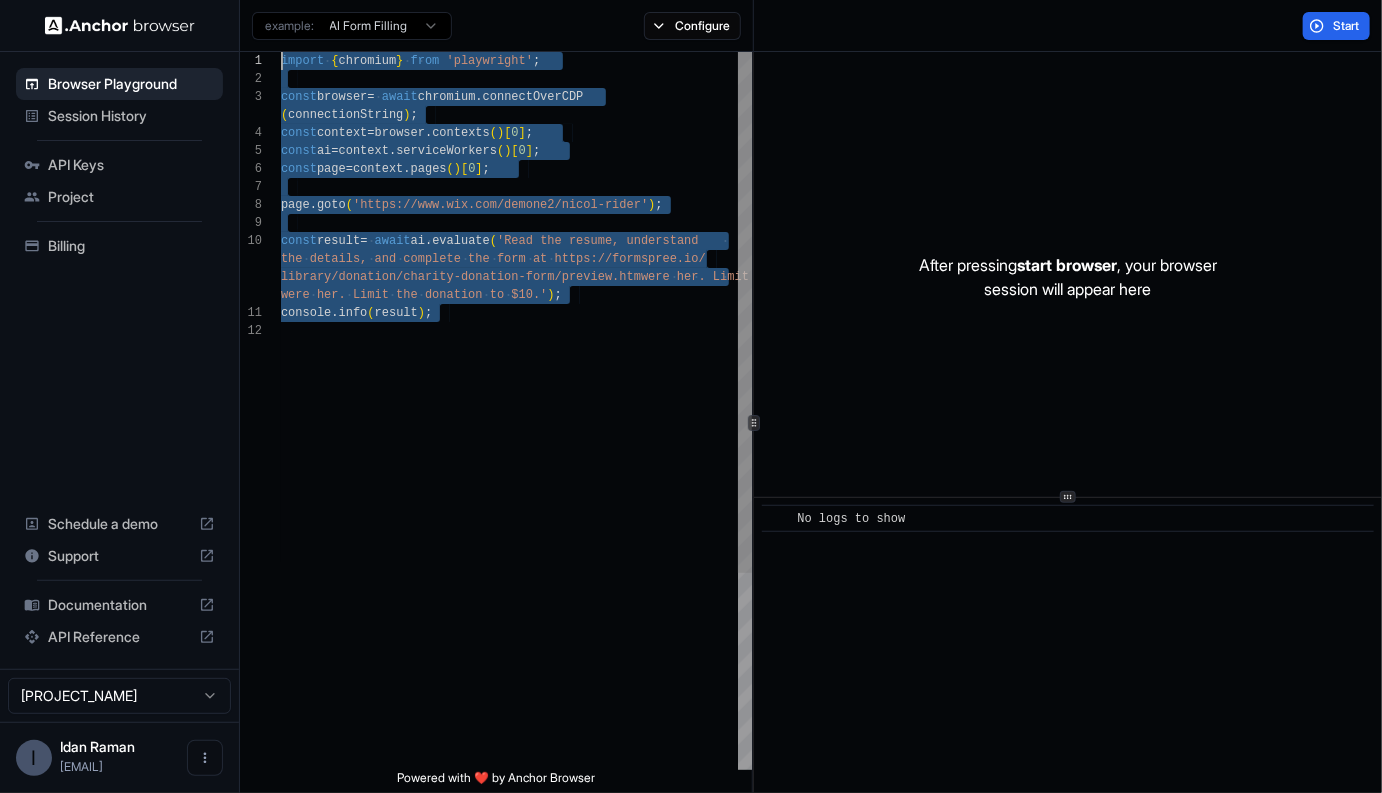 drag, startPoint x: 581, startPoint y: 379, endPoint x: 383, endPoint y: 256, distance: 233.0944 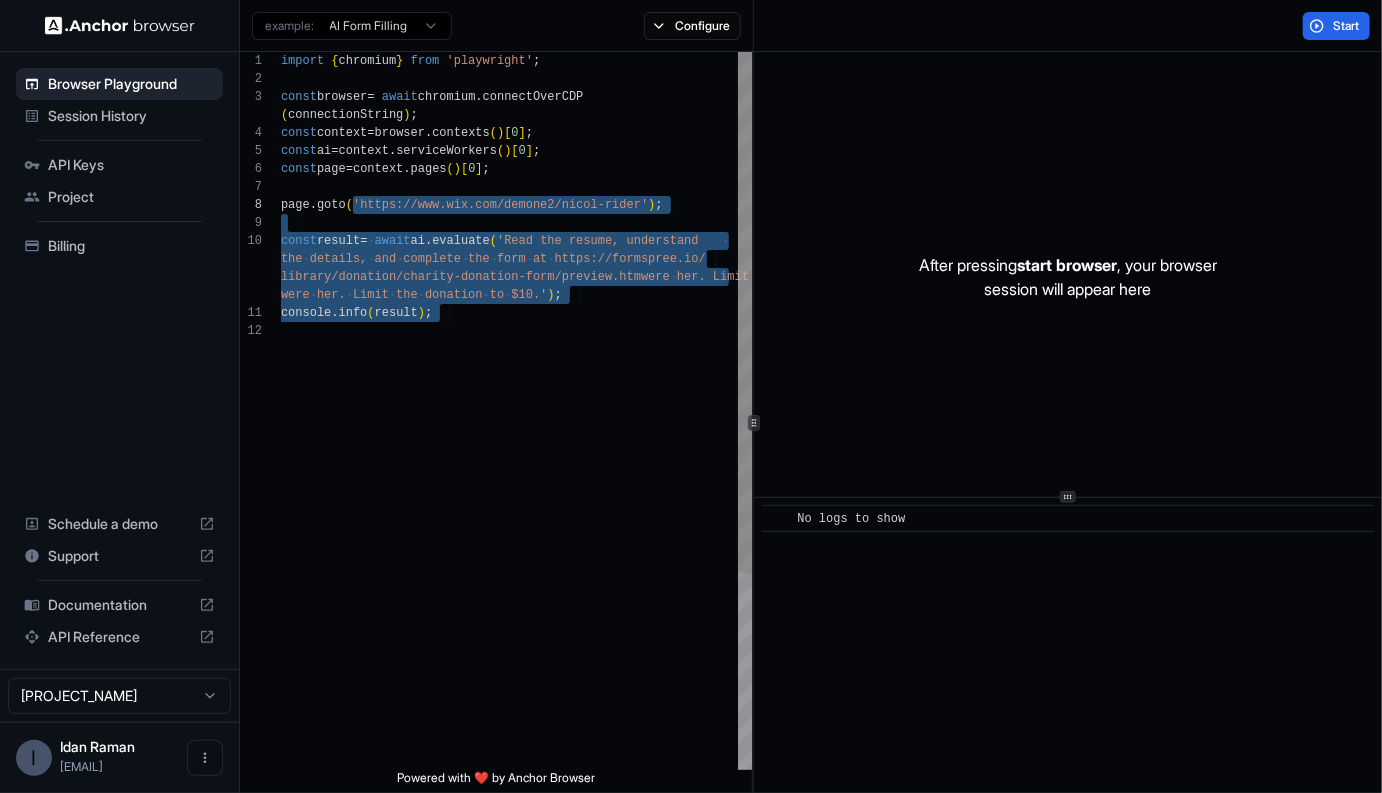 scroll, scrollTop: 72, scrollLeft: 0, axis: vertical 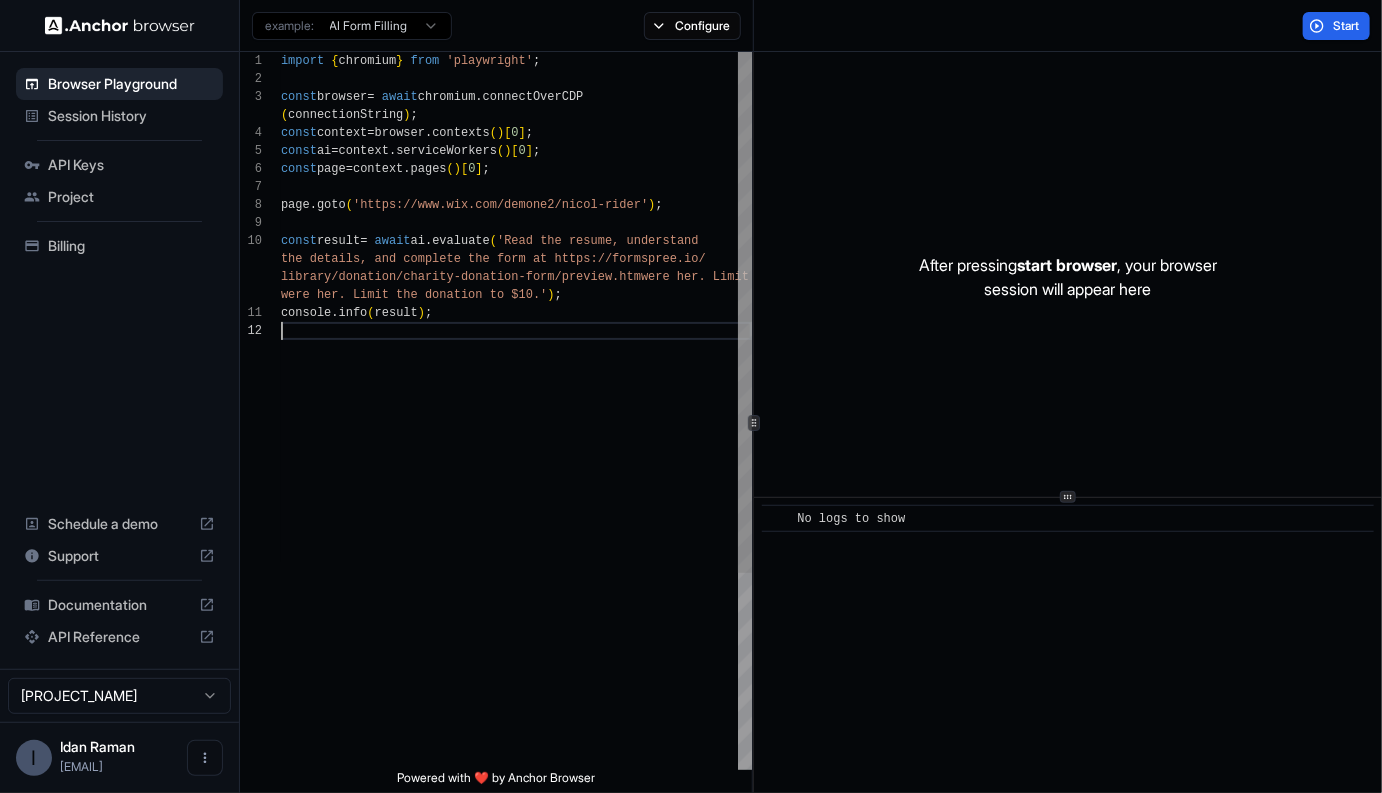drag, startPoint x: 497, startPoint y: 364, endPoint x: 393, endPoint y: 431, distance: 123.71338 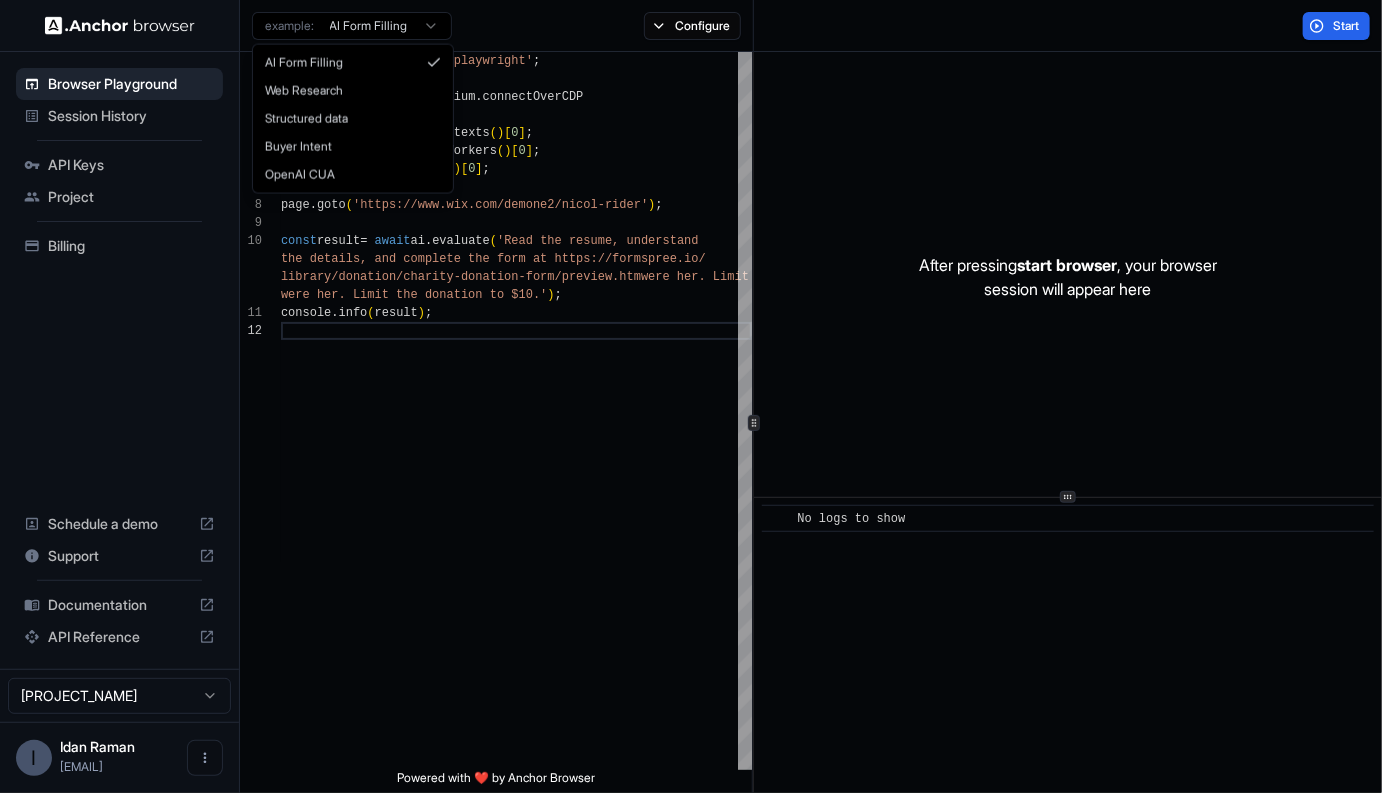 click on "Browser Playground Session History API Keys Project Billing Schedule a demo Support Documentation API Reference [PROJECT_NAME] I [NAME] [EMAIL] Browser Playground example:  AI Form Filling Configure Start 1 2 3 4 5 6 7 8 9 10 11 12 import   {  chromium  }   from   'playwright' ; const  browser  =   await  chromium . connectOverCDP ( connectionString ) ; const  context  =  browser . contexts ( ) [ 0 ] ; const  ai  =  context . serviceWorkers ( ) [ 0 ] ; const  page  =  context . pages ( ) [ 0 ] ; page . goto ( 'https://www.wix.com/demone2/[NAME]' ) ; const  result  =   await  ai . evaluate ( 'Read the resume, understand  the details, and complete the form at https://form spree.io/ library/donation/charity-donation-form/preview.htm l as if you  were her. Limit the donation to $10.' ) ; console . info ( result ) ; Powered with ❤️ by Anchor Browser After pressing  start browser , your browser session will appear here" at bounding box center [691, 396] 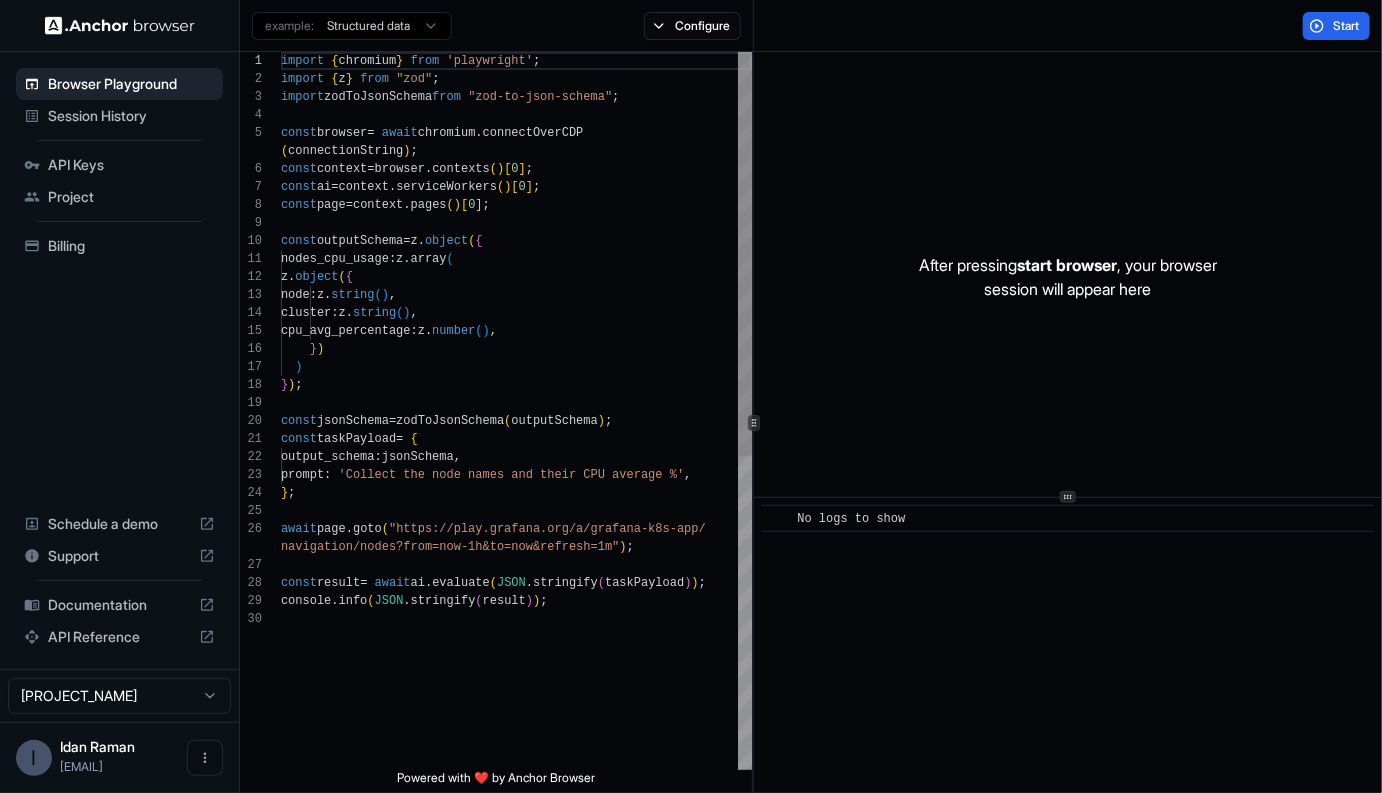 scroll, scrollTop: 90, scrollLeft: 0, axis: vertical 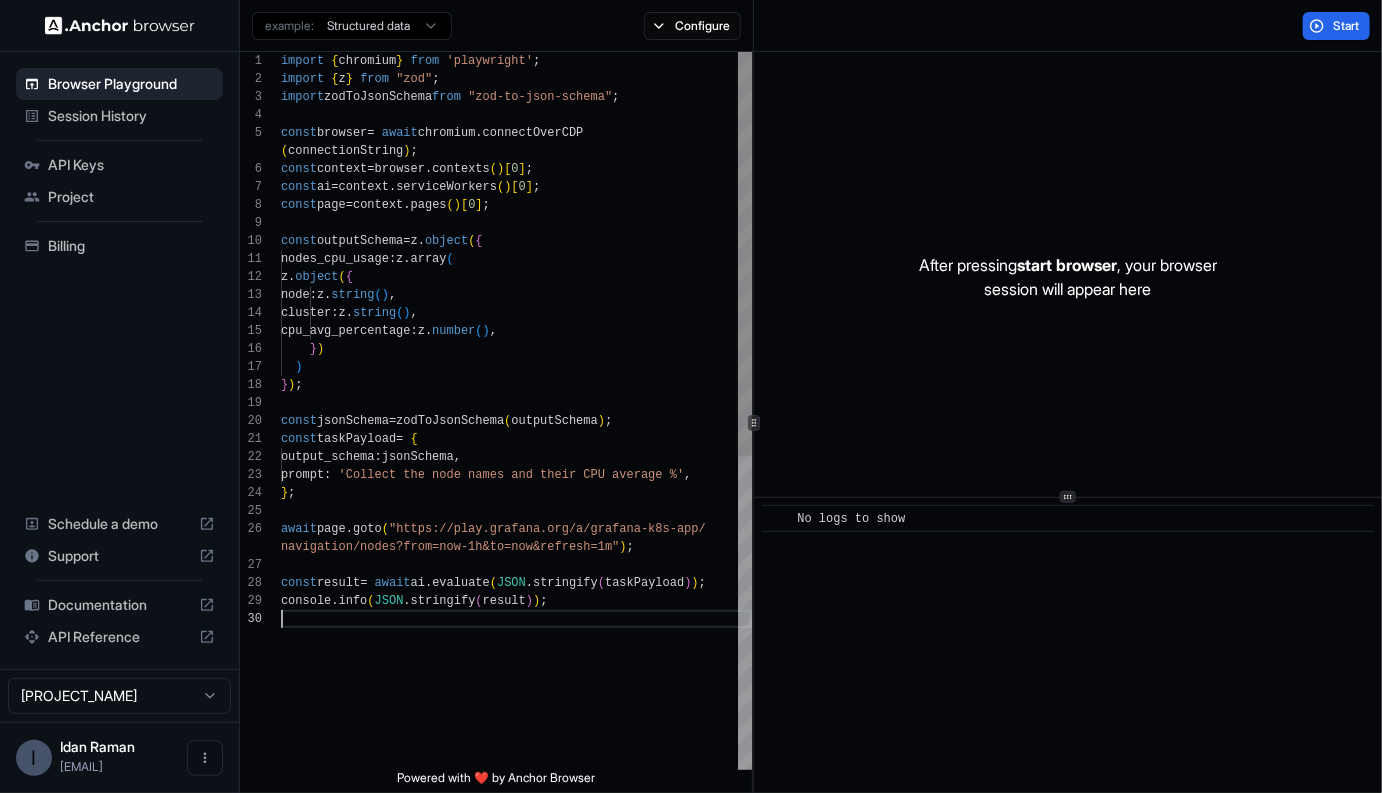 click on "import   {  chromium  }   from   'playwright' ; import   {  z  }   from   "zod" ; import  zodToJsonSchema  from   "zod-to-json-schema" ; const  browser  =   await  chromium . connectOverCDP ( connectionString ) ; const  context  =  browser . contexts ( ) [ 0 ] ; const  ai  =  context . serviceWorkers ( ) [ 0 ] ; const  page  =  context . pages ( ) [ 0 ] ; const  outputSchema  =  z . object ( {   nodes_cpu_usage :  z . array (     z . object ( {       node :  z . string ( ) ,       cluster :  z . string ( ) ,       cpu_avg_percentage :  z . number ( ) ,      } )   ) } ) ; const  jsonSchema  =  zodToJsonSchema ( outputSchema ) ; const  taskPayload  =   {   output_schema :  jsonSchema ,   prompt :   'Collect the node names and their CPU average %' , } ; await  page . goto ( "https://play.grafana.org/a/grafana-k8s-app/ navigation/nodes?from=now-1h&to=now&refresh=1m" ) ; const  result  =   await  ai . evaluate ( JSON . ( ) )" at bounding box center [516, 690] 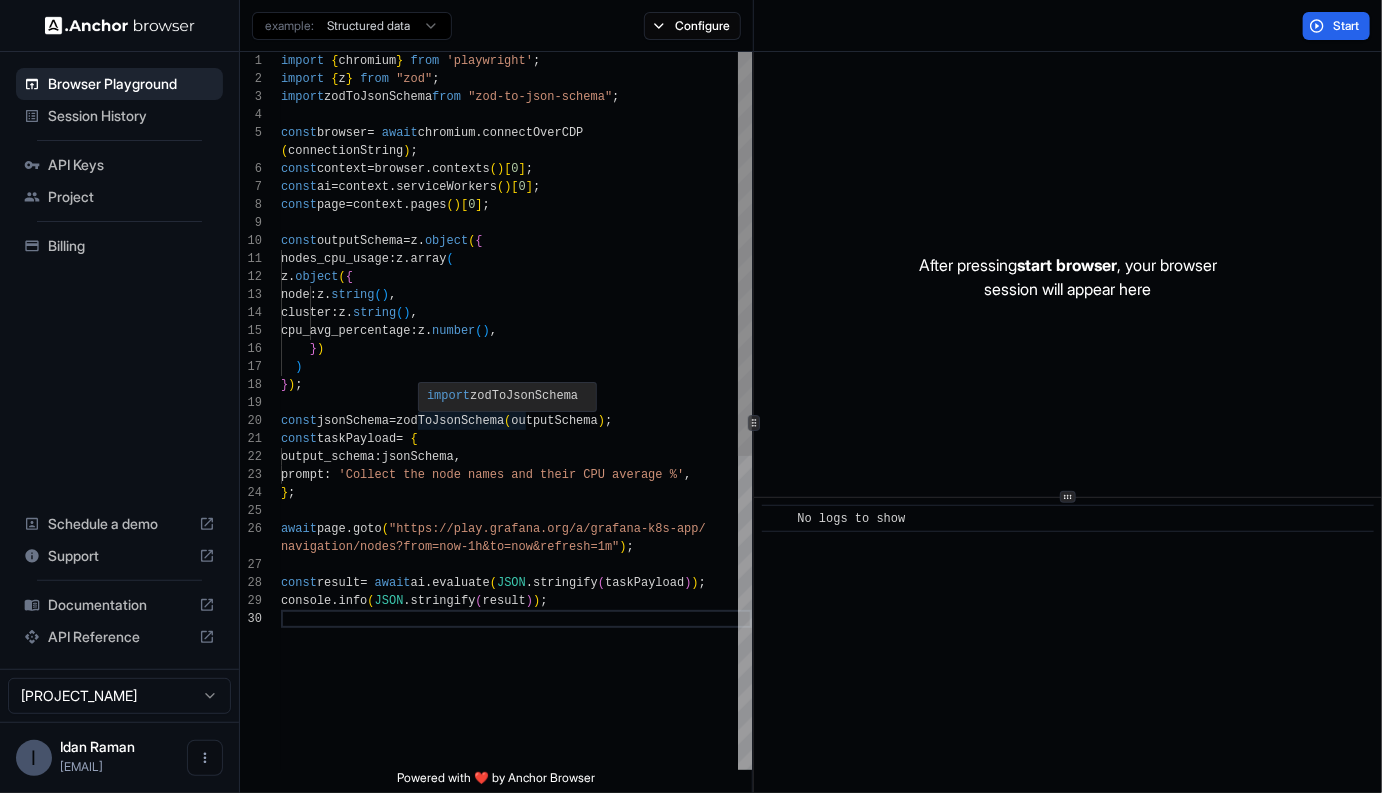 scroll, scrollTop: 0, scrollLeft: 0, axis: both 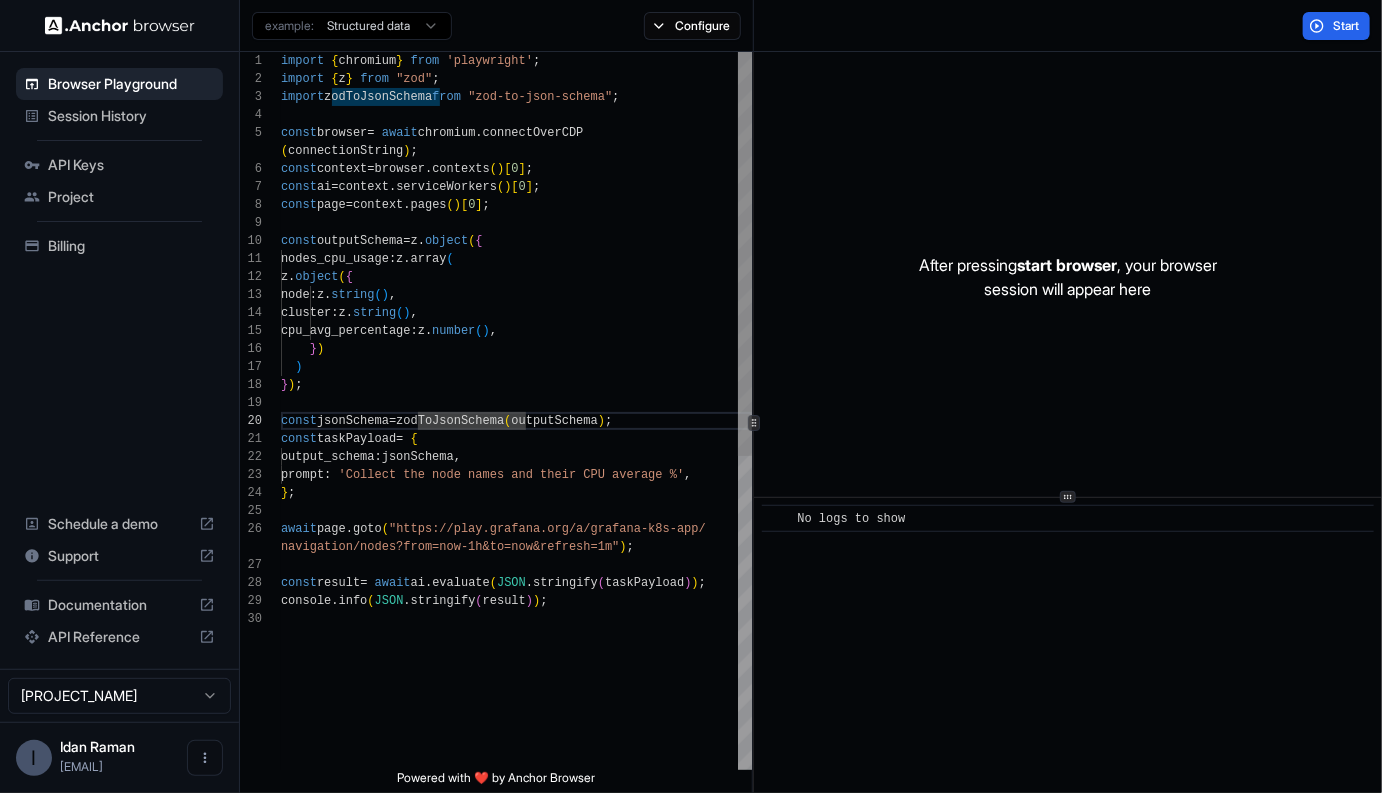 click on "import   {  chromium  }   from   'playwright' ; import   {  z  }   from   "zod" ; import  zodToJsonSchema  from   "zod-to-json-schema" ; const  browser  =   await  chromium . connectOverCDP ( connectionString ) ; const  context  =  browser . contexts ( ) [ 0 ] ; const  ai  =  context . serviceWorkers ( ) [ 0 ] ; const  page  =  context . pages ( ) [ 0 ] ; const  outputSchema  =  z . object ( {   nodes_cpu_usage :  z . array (     z . object ( {       node :  z . string ( ) ,       cluster :  z . string ( ) ,       cpu_avg_percentage :  z . number ( ) ,      } )   ) } ) ; const  jsonSchema  =  zodToJsonSchema ( outputSchema ) ; const  taskPayload  =   {   output_schema :  jsonSchema ,   prompt :   'Collect the node names and their CPU average %' , } ; await  page . goto ( "https://play.grafana.org/a/grafana-k8s-app/ navigation/nodes?from=now-1h&to=now&refresh=1m" ) ; const  result  =   await  ai . evaluate ( JSON . ( ) )" at bounding box center (516, 690) 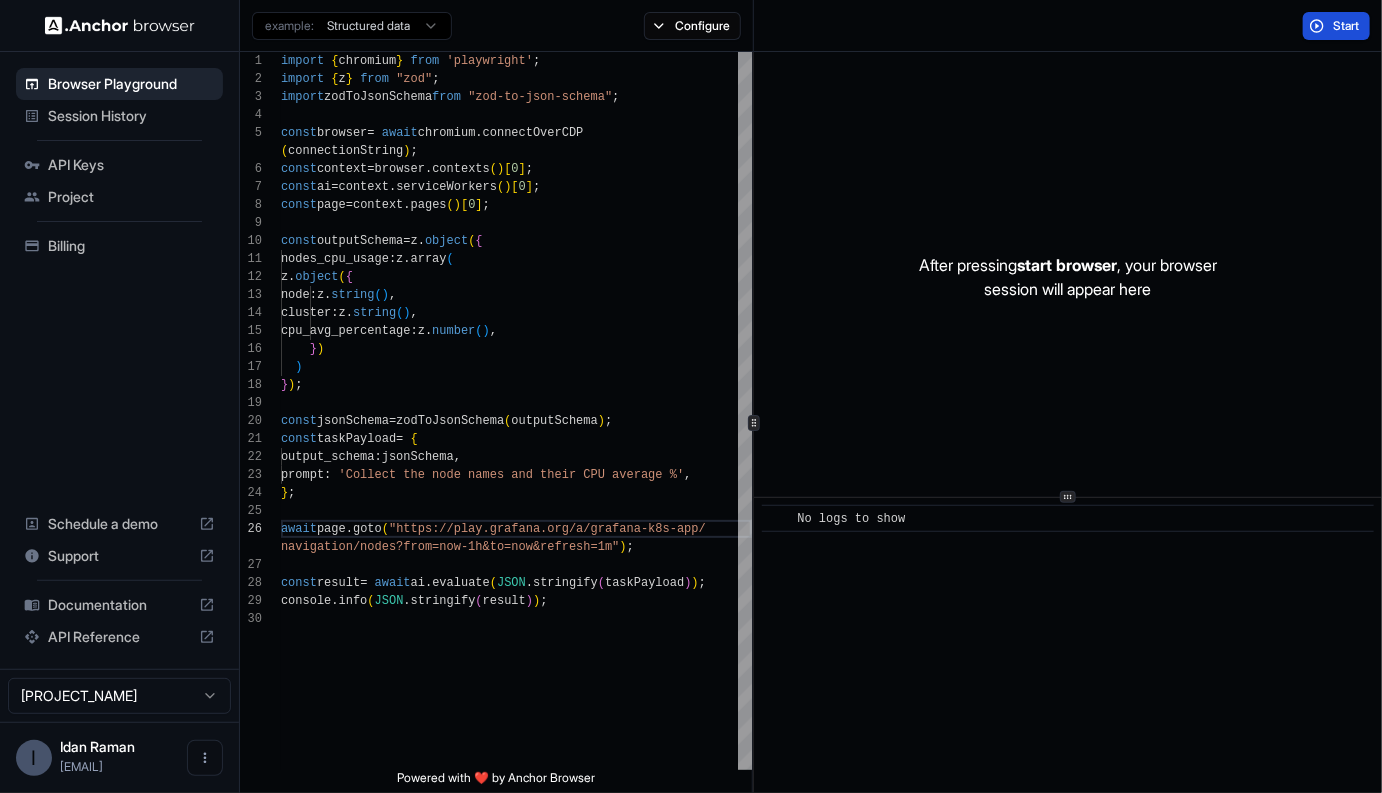 click on "Start" at bounding box center (1347, 26) 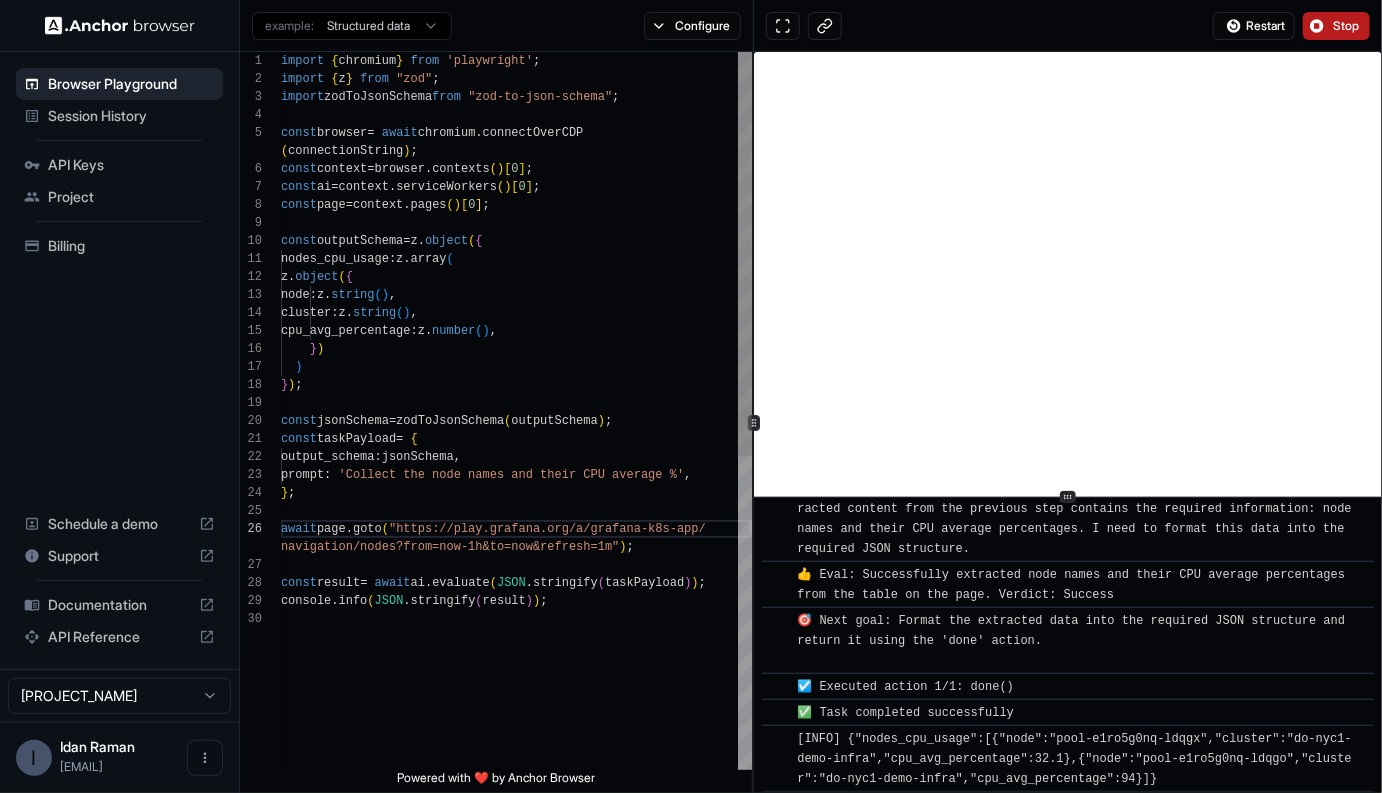 scroll, scrollTop: 372, scrollLeft: 0, axis: vertical 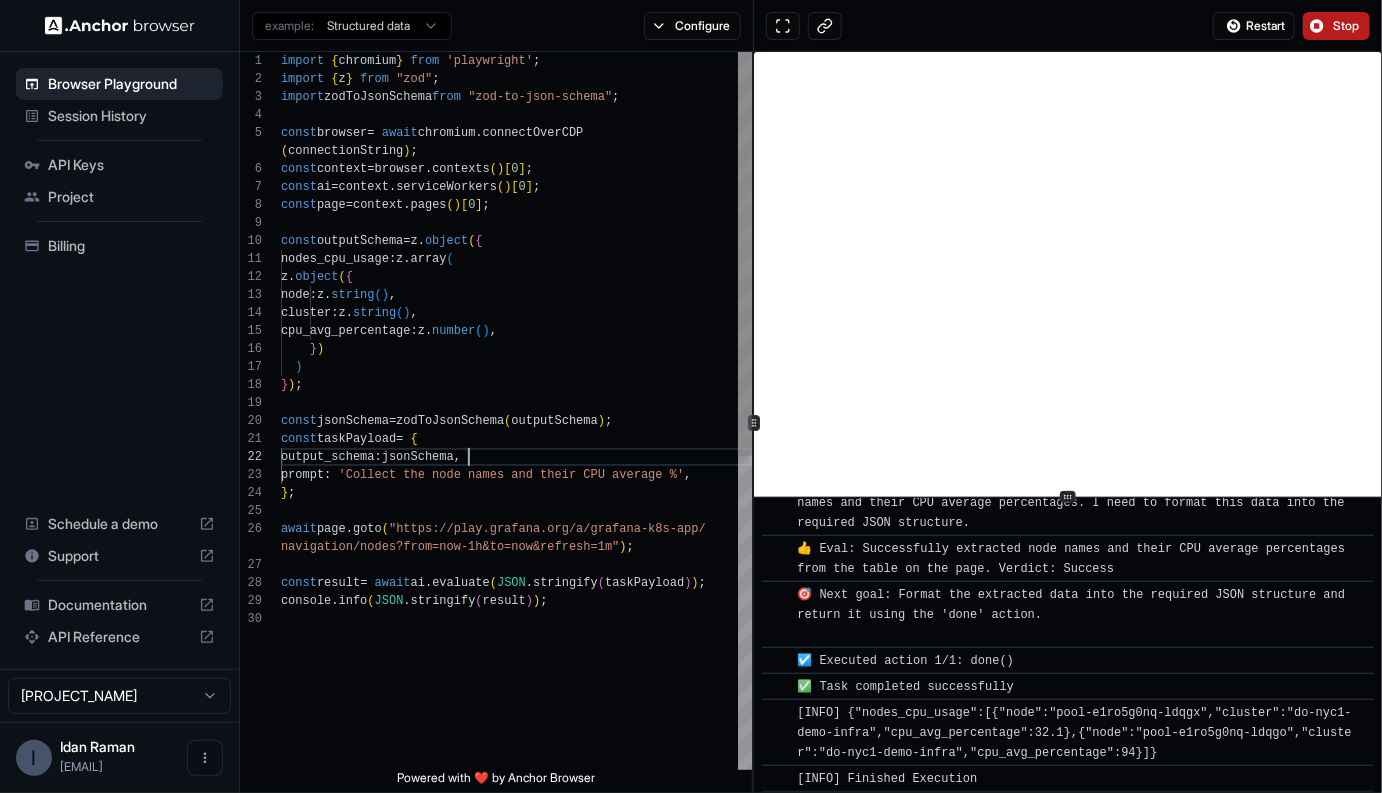 click on "import   {  chromium  }   from   'playwright' ; import   {  z  }   from   "zod" ; import  zodToJsonSchema  from   "zod-to-json-schema" ; const  browser  =   await  chromium . connectOverCDP ( connectionString ) ; const  context  =  browser . contexts ( ) [ 0 ] ; const  ai  =  context . serviceWorkers ( ) [ 0 ] ; const  page  =  context . pages ( ) [ 0 ] ; const  outputSchema  =  z . object ( {   nodes_cpu_usage :  z . array (     z . object ( {       node :  z . string ( ) ,       cluster :  z . string ( ) ,       cpu_avg_percentage :  z . number ( ) ,      } )   ) } ) ; const  jsonSchema  =  zodToJsonSchema ( outputSchema ) ; const  taskPayload  =   {   output_schema :  jsonSchema ,   prompt :   'Collect the node names and their CPU average %' , } ; await  page . goto ( "https://play.grafana.org/a/grafana-k8s-app/ navigation/nodes?from=now-1h&to=now&refresh=1m" ) ; const  result  =   await  ai . evaluate ( JSON . ( ) )" at bounding box center (516, 690) 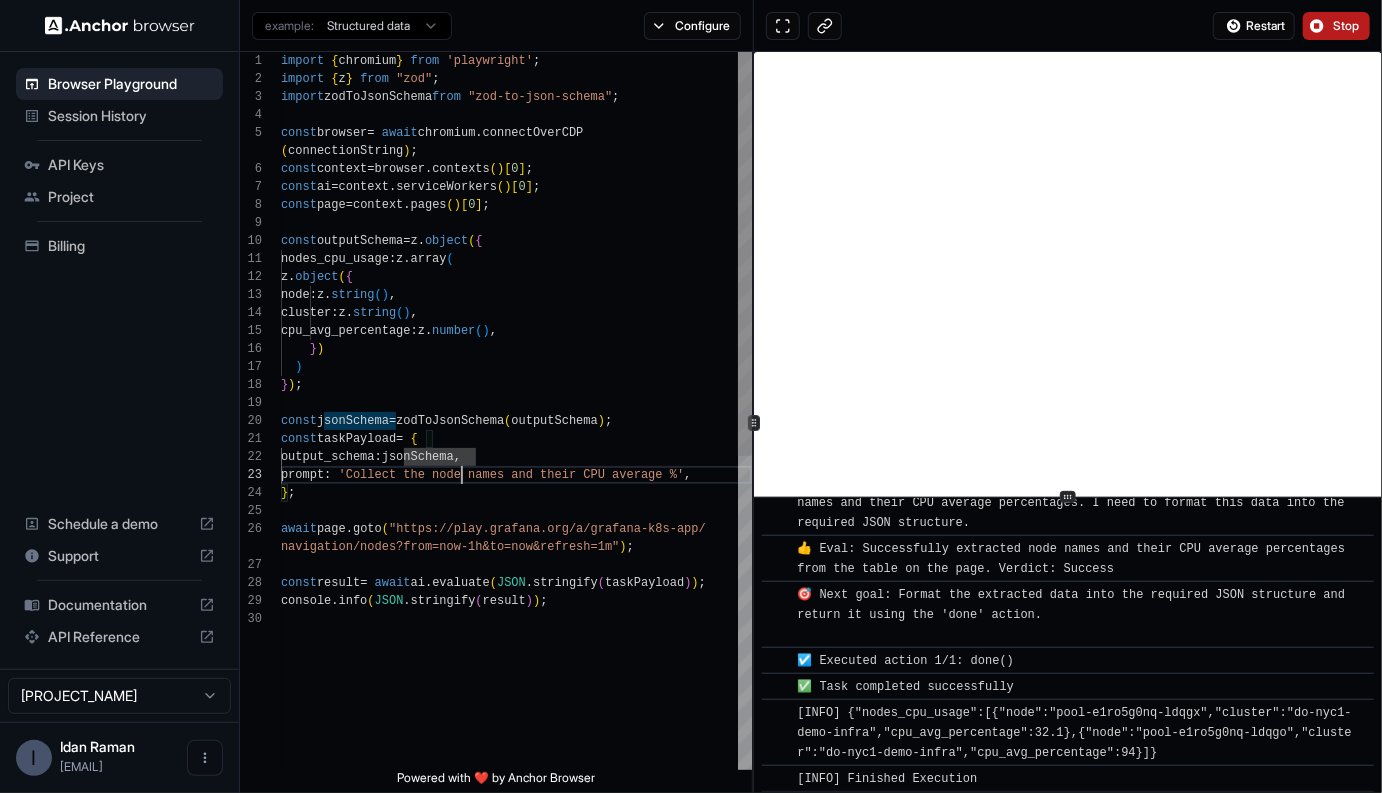 scroll, scrollTop: 54, scrollLeft: 0, axis: vertical 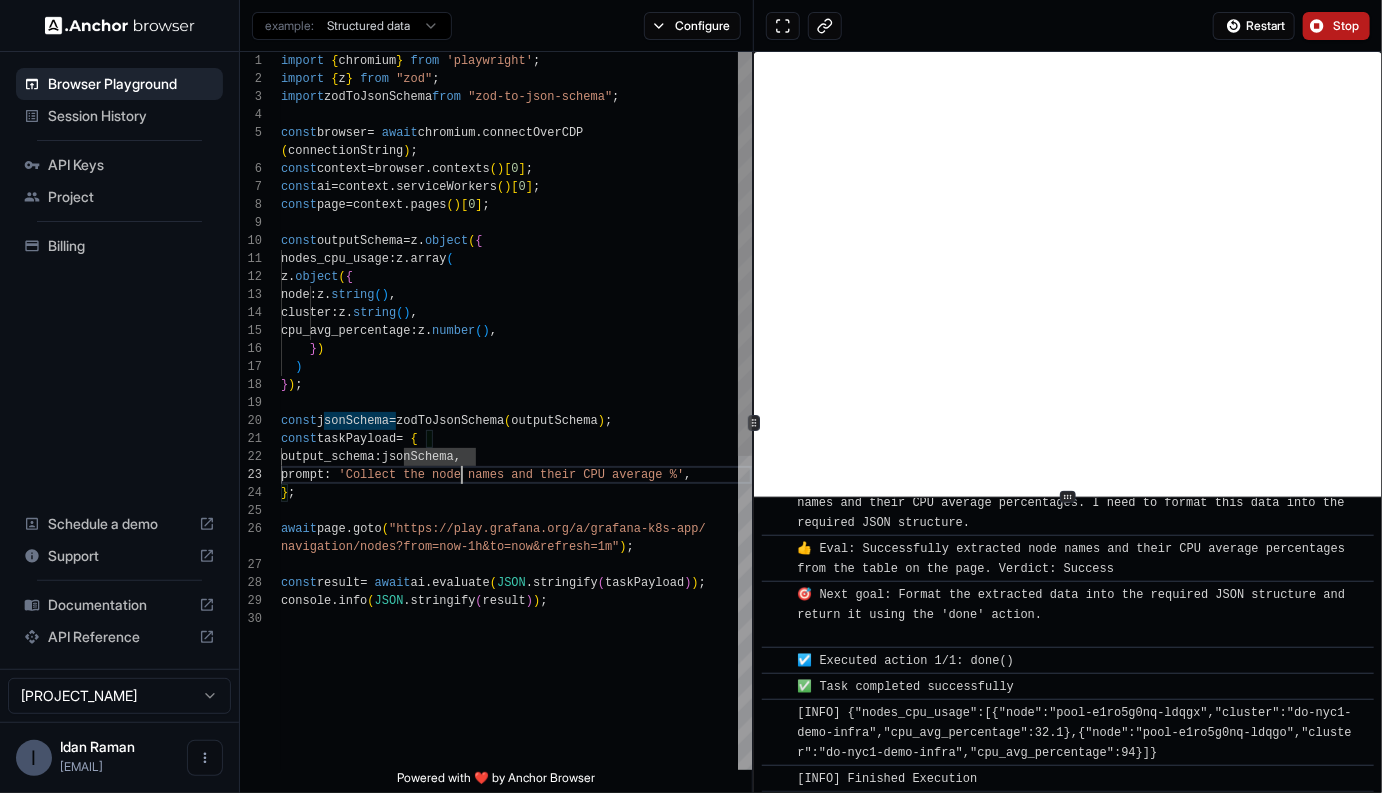 click on "import   {  chromium  }   from   'playwright' ; import   {  z  }   from   "zod" ; import  zodToJsonSchema  from   "zod-to-json-schema" ; const  browser  =   await  chromium . connectOverCDP ( connectionString ) ; const  context  =  browser . contexts ( ) [ 0 ] ; const  ai  =  context . serviceWorkers ( ) [ 0 ] ; const  page  =  context . pages ( ) [ 0 ] ; const  outputSchema  =  z . object ( {   nodes_cpu_usage :  z . array (     z . object ( {       node :  z . string ( ) ,       cluster :  z . string ( ) ,       cpu_avg_percentage :  z . number ( ) ,      } )   ) } ) ; const  jsonSchema  =  zodToJsonSchema ( outputSchema ) ; const  taskPayload  =   {   output_schema :  jsonSchema ,   prompt :   'Collect the node names and their CPU average %' , } ; await  page . goto ( "https://play.grafana.org/a/grafana-k8s-app/ navigation/nodes?from=now-1h&to=now&refresh=1m" ) ; const  result  =   await  ai . evaluate ( JSON . ( ) )" at bounding box center [516, 690] 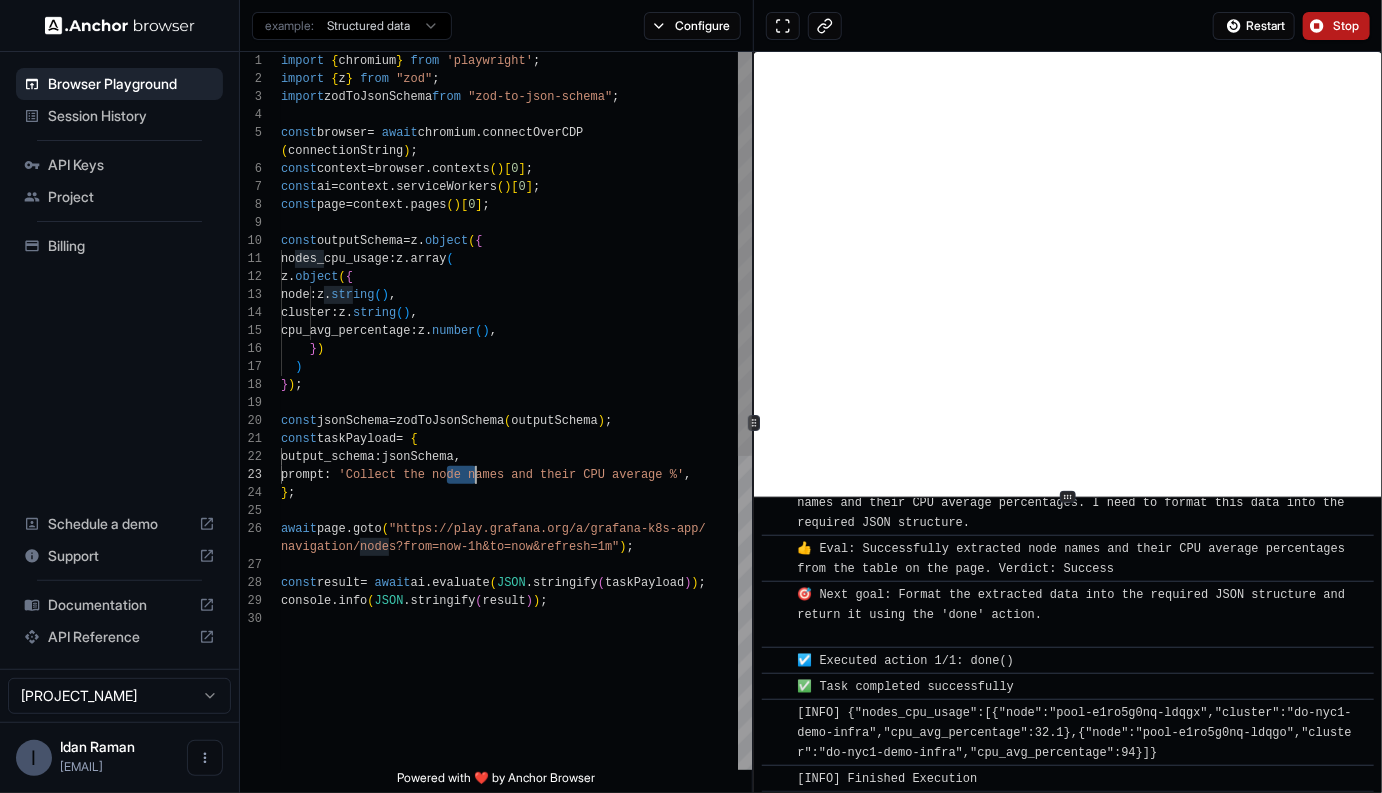 drag, startPoint x: 460, startPoint y: 472, endPoint x: 476, endPoint y: 472, distance: 16 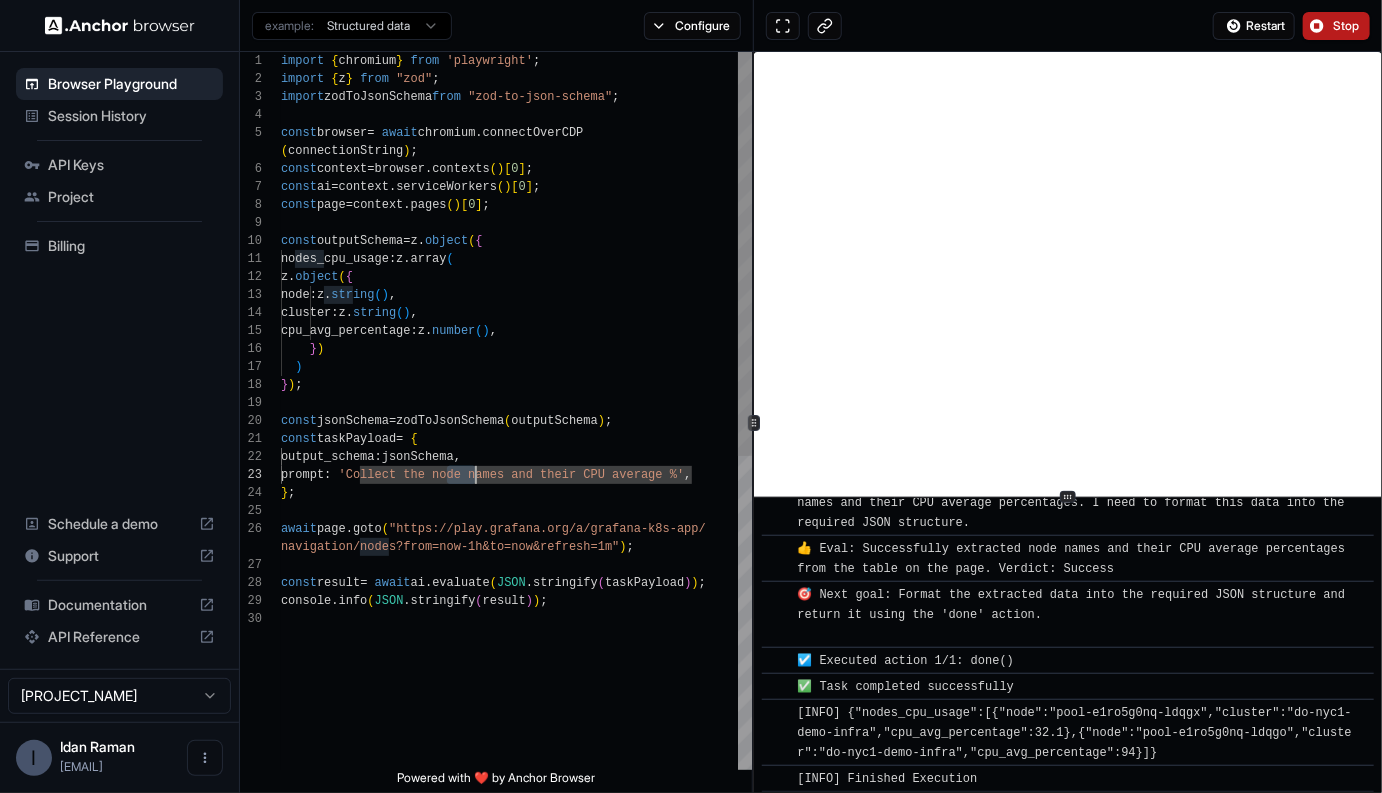 click on "import   {  chromium  }   from   'playwright' ; import   {  z  }   from   "zod" ; import  zodToJsonSchema  from   "zod-to-json-schema" ; const  browser  =   await  chromium . connectOverCDP ( connectionString ) ; const  context  =  browser . contexts ( ) [ 0 ] ; const  ai  =  context . serviceWorkers ( ) [ 0 ] ; const  page  =  context . pages ( ) [ 0 ] ; const  outputSchema  =  z . object ( {   nodes_cpu_usage :  z . array (     z . object ( {       node :  z . string ( ) ,       cluster :  z . string ( ) ,       cpu_avg_percentage :  z . number ( ) ,      } )   ) } ) ; const  jsonSchema  =  zodToJsonSchema ( outputSchema ) ; const  taskPayload  =   {   output_schema :  jsonSchema ,   prompt :   'Collect the node names and their CPU average %' , } ; await  page . goto ( "https://play.grafana.org/a/grafana-k8s-app/ navigation/nodes?from=now-1h&to=now&refresh=1m" ) ; const  result  =   await  ai . evaluate ( JSON . ( ) )" at bounding box center [516, 690] 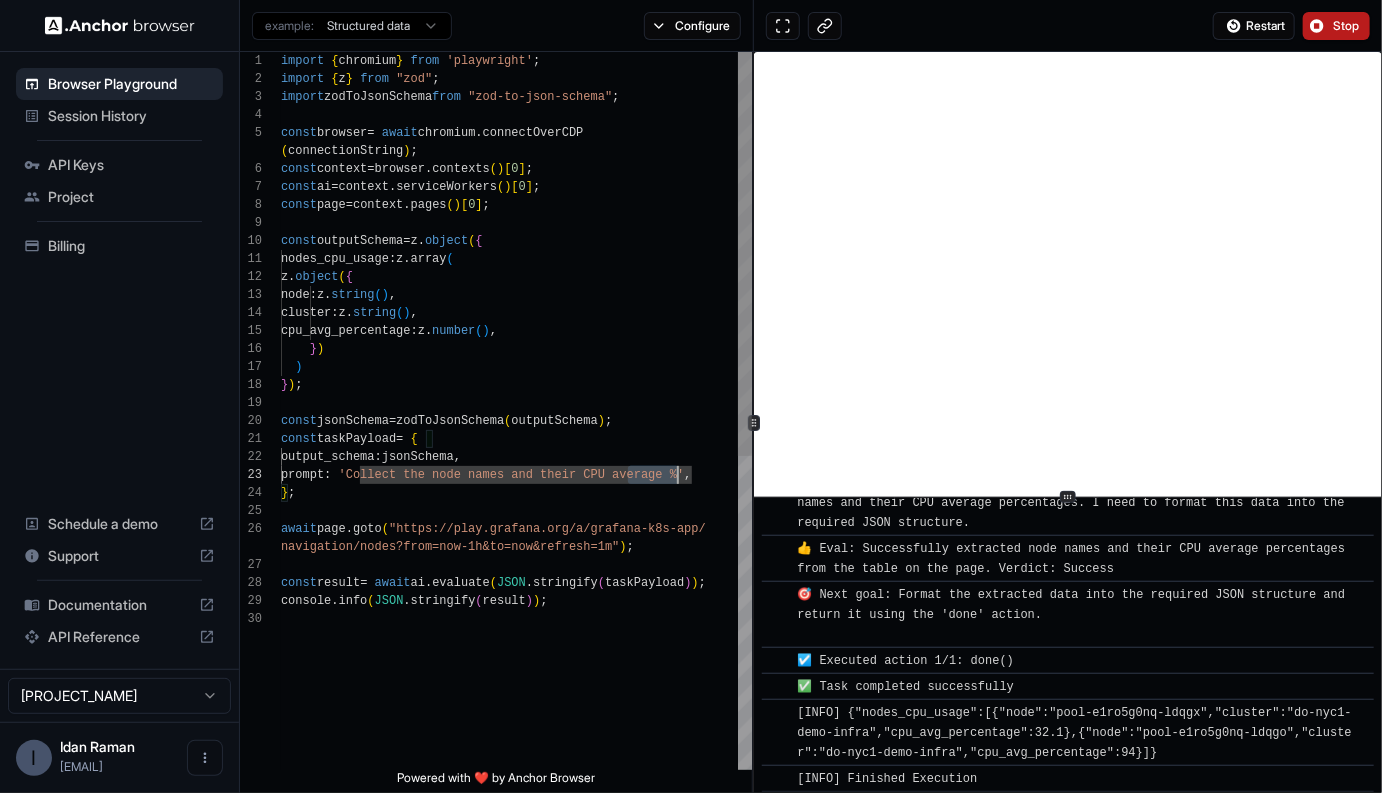 click on "import   {  chromium  }   from   'playwright' ; import   {  z  }   from   "zod" ; import  zodToJsonSchema  from   "zod-to-json-schema" ; const  browser  =   await  chromium . connectOverCDP ( connectionString ) ; const  context  =  browser . contexts ( ) [ 0 ] ; const  ai  =  context . serviceWorkers ( ) [ 0 ] ; const  page  =  context . pages ( ) [ 0 ] ; const  outputSchema  =  z . object ( {   nodes_cpu_usage :  z . array (     z . object ( {       node :  z . string ( ) ,       cluster :  z . string ( ) ,       cpu_avg_percentage :  z . number ( ) ,      } )   ) } ) ; const  jsonSchema  =  zodToJsonSchema ( outputSchema ) ; const  taskPayload  =   {   output_schema :  jsonSchema ,   prompt :   'Collect the node names and their CPU average %' , } ; await  page . goto ( "https://play.grafana.org/a/grafana-k8s-app/ navigation/nodes?from=now-1h&to=now&refresh=1m" ) ; const  result  =   await  ai . evaluate ( JSON . ( ) )" at bounding box center (516, 690) 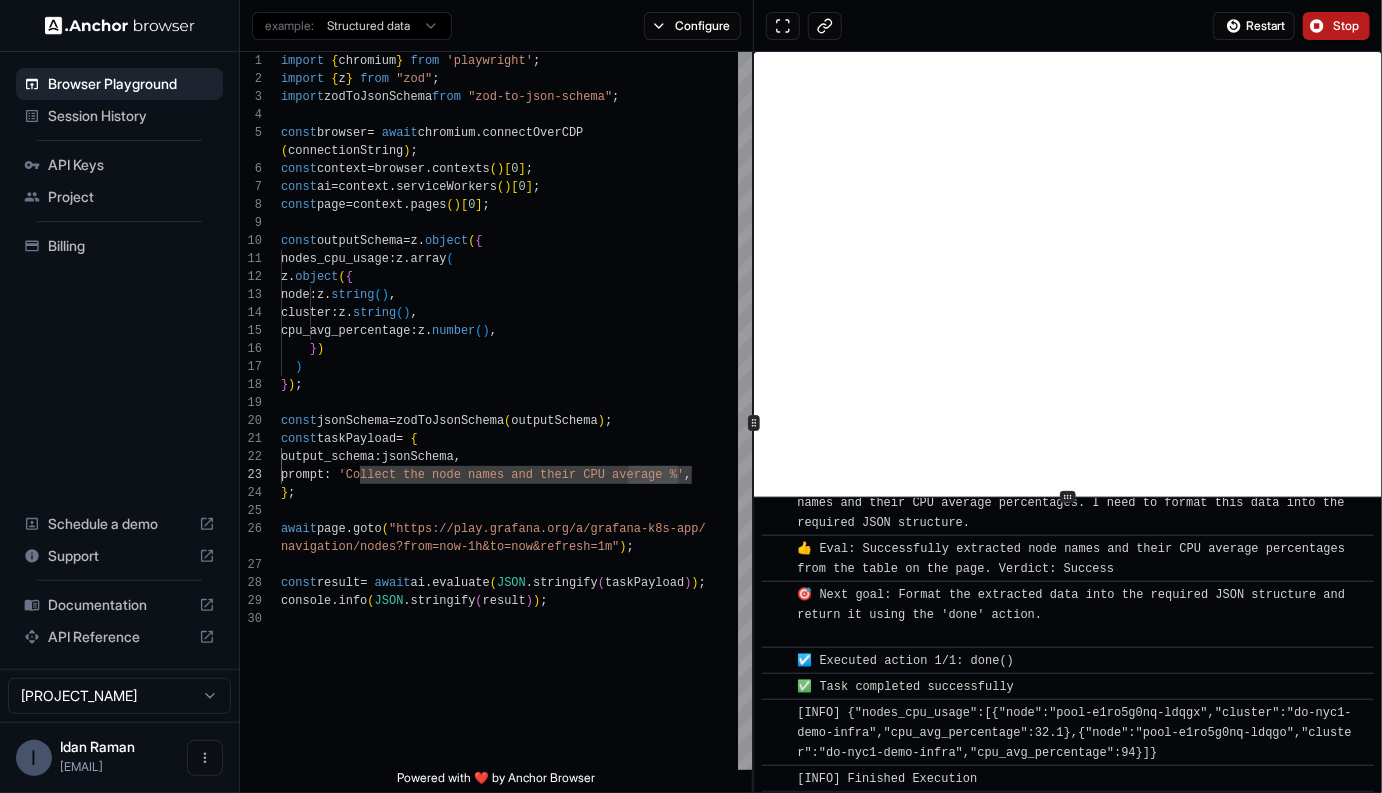drag, startPoint x: 849, startPoint y: 706, endPoint x: 1192, endPoint y: 747, distance: 345.44174 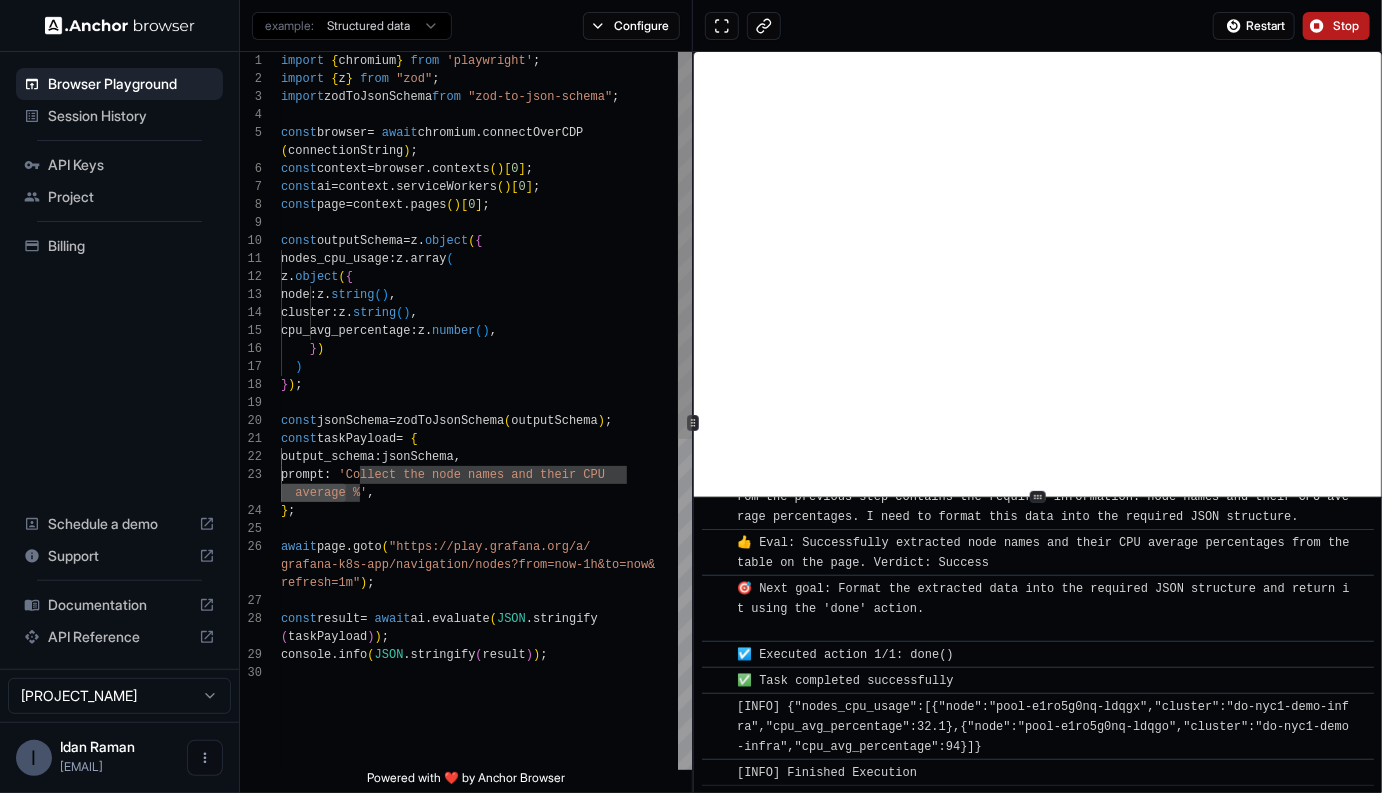 scroll, scrollTop: 352, scrollLeft: 0, axis: vertical 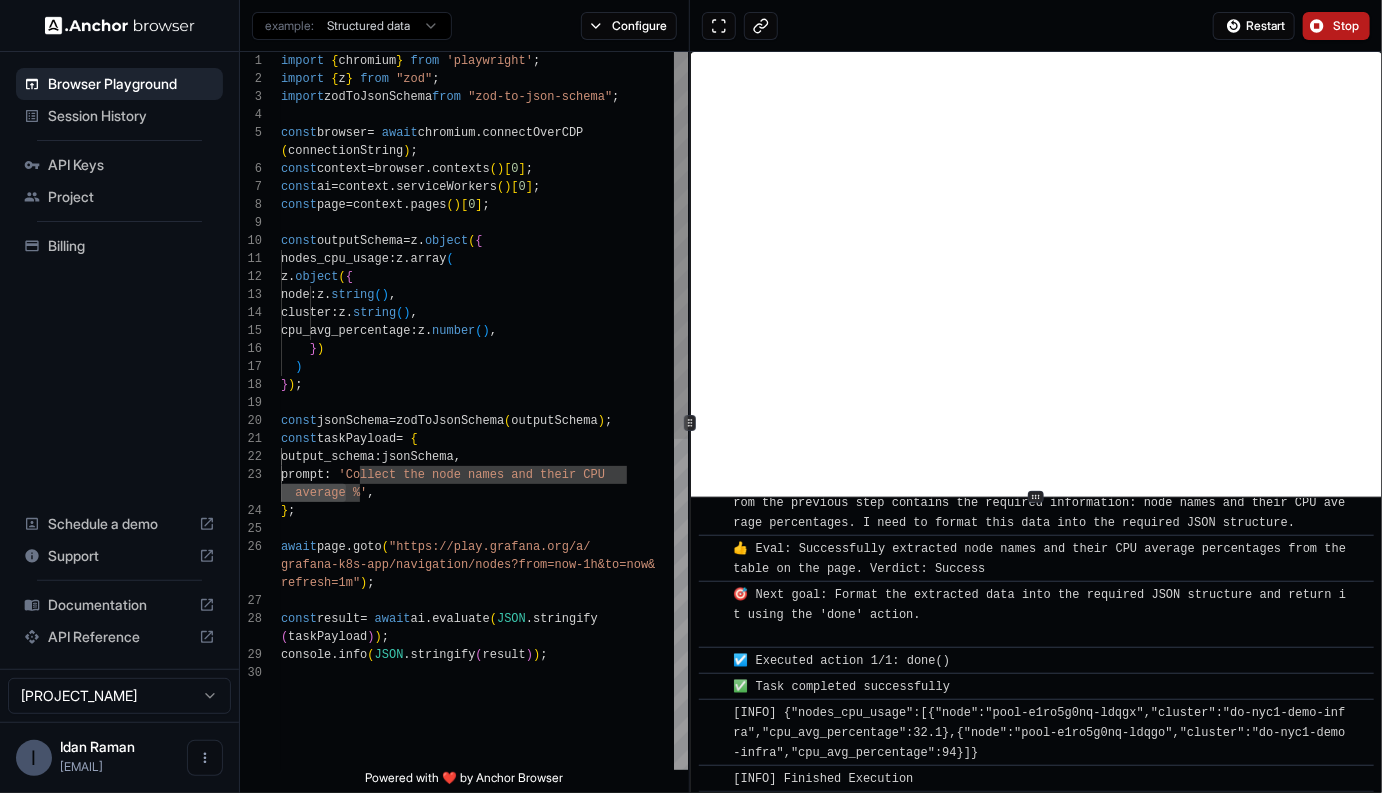click at bounding box center [690, 423] 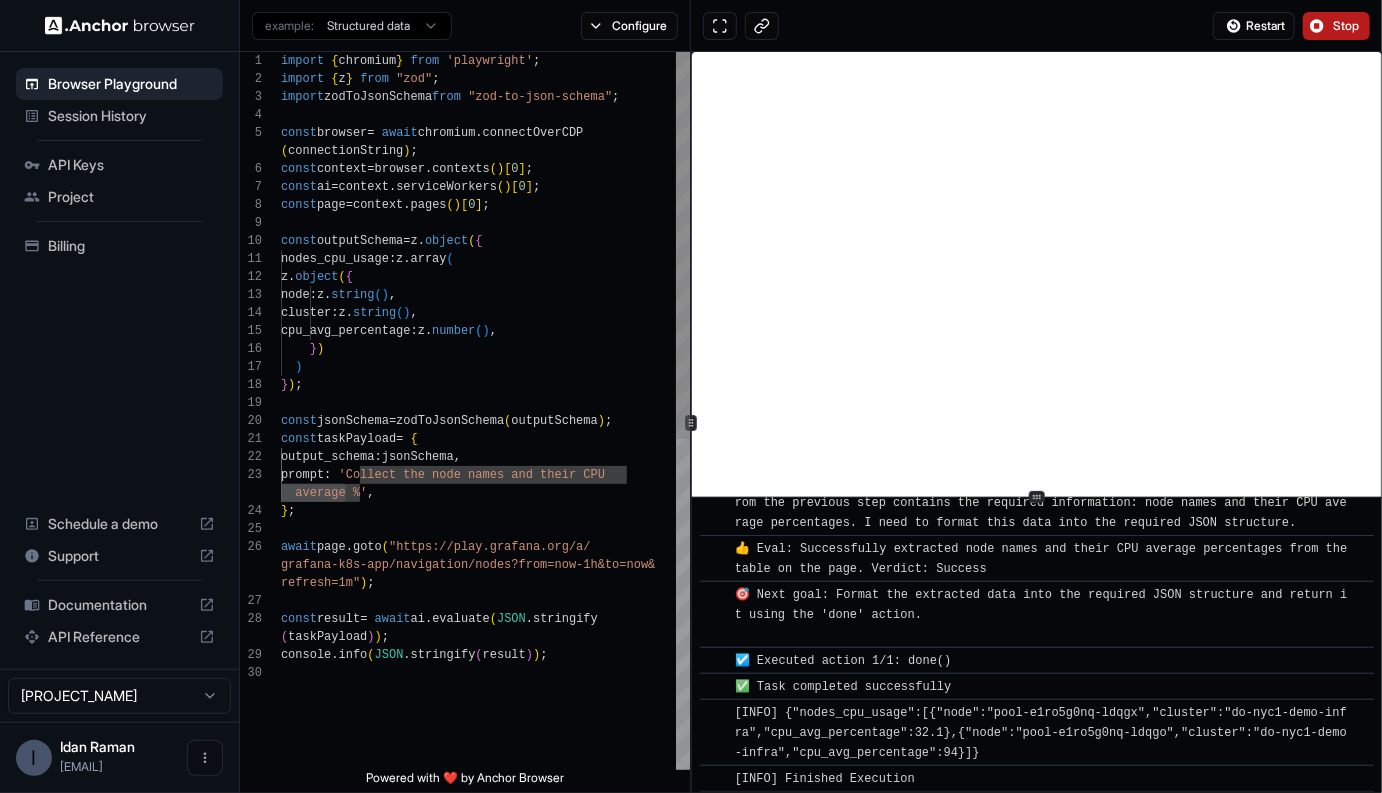 scroll, scrollTop: 108, scrollLeft: 0, axis: vertical 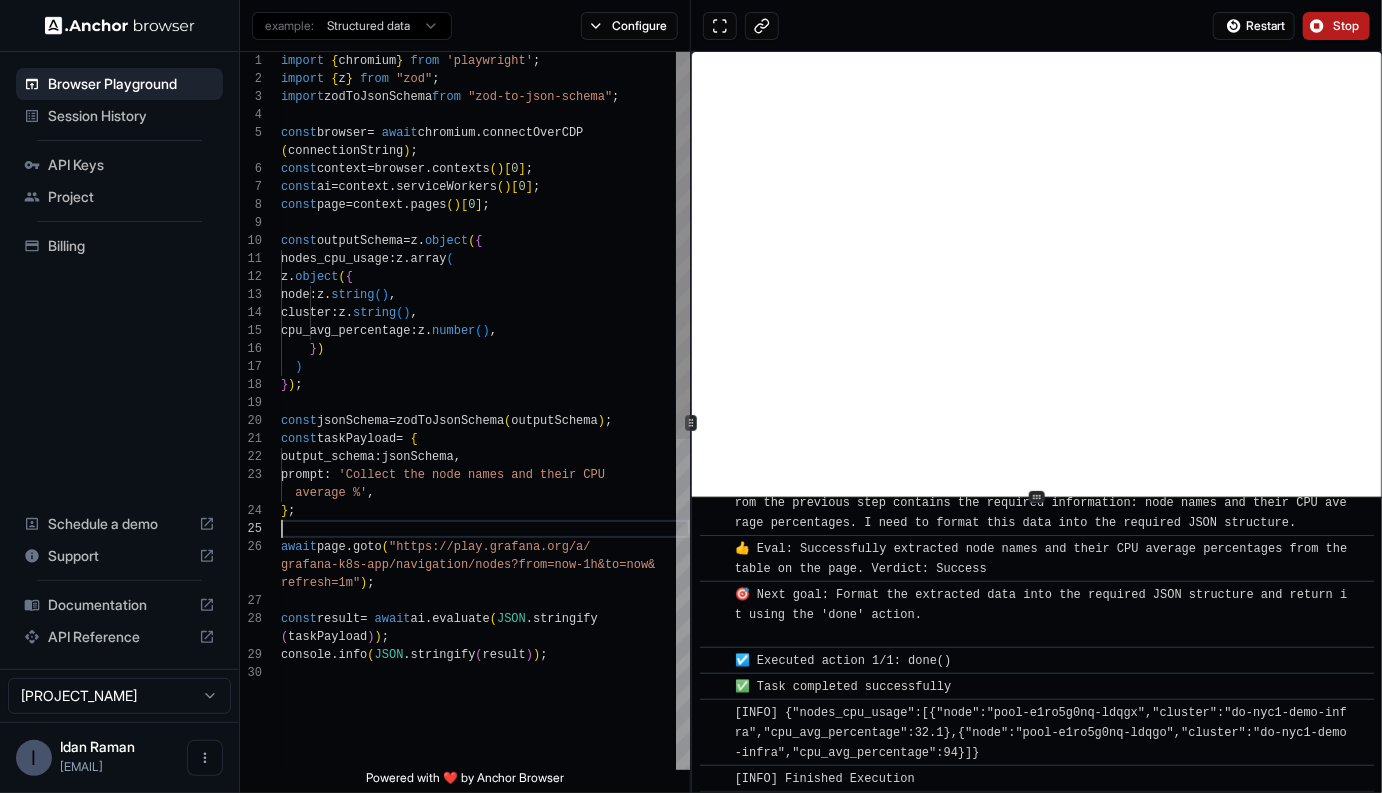 click on "import   {  chromium  }   from   'playwright' ; import   {  z  }   from   "zod" ; import  zodToJsonSchema  from   "zod-to-json-schema" ; const  browser  =   await  chromium . connectOverCDP ( connectionString ) ; const  context  =  browser . contexts ( ) [ 0 ] ; const  ai  =  context . serviceWorkers ( ) [ 0 ] ; const  page  =  context . pages ( ) [ 0 ] ; const  outputSchema  =  z . object ( {   nodes_cpu_usage :  z . array (     z . object ( {       node :  z . string ( ) ,       cluster :  z . string ( ) ,       cpu_avg_percentage :  z . number ( ) ,      } )   ) } ) ; const  jsonSchema  =  zodToJsonSchema ( outputSchema ) ; const  taskPayload  =   {   output_schema :  jsonSchema ,   prompt :   'Collect the node names and their CPU     average %' , } ; await  page . goto ( "https://play.grafana.org/a/ grafana-k8s-app/navigation/nodes?from=now-1h&to=no w& refresh=1m" ) ; const  result  =   await  ai . evaluate ( JSON" at bounding box center (485, 717) 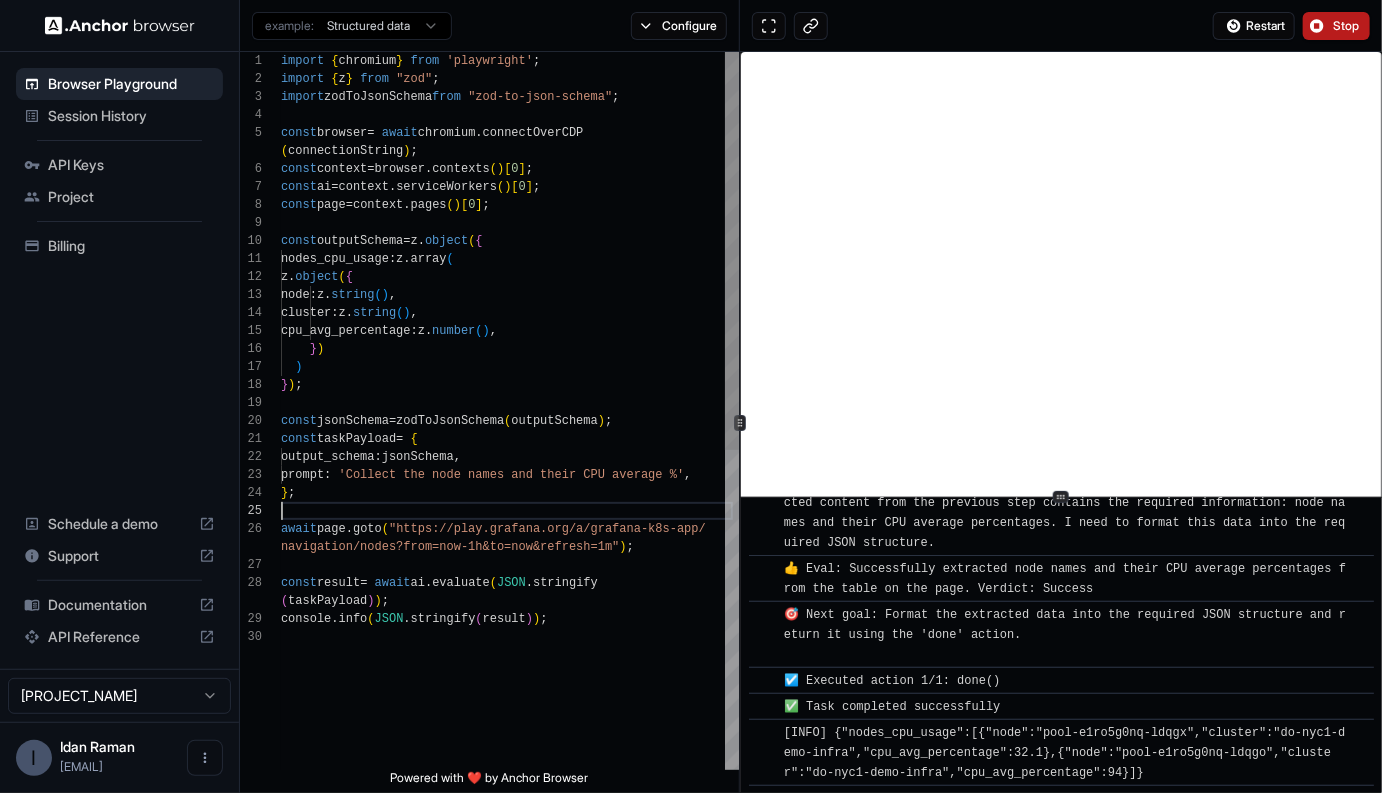 scroll, scrollTop: 372, scrollLeft: 0, axis: vertical 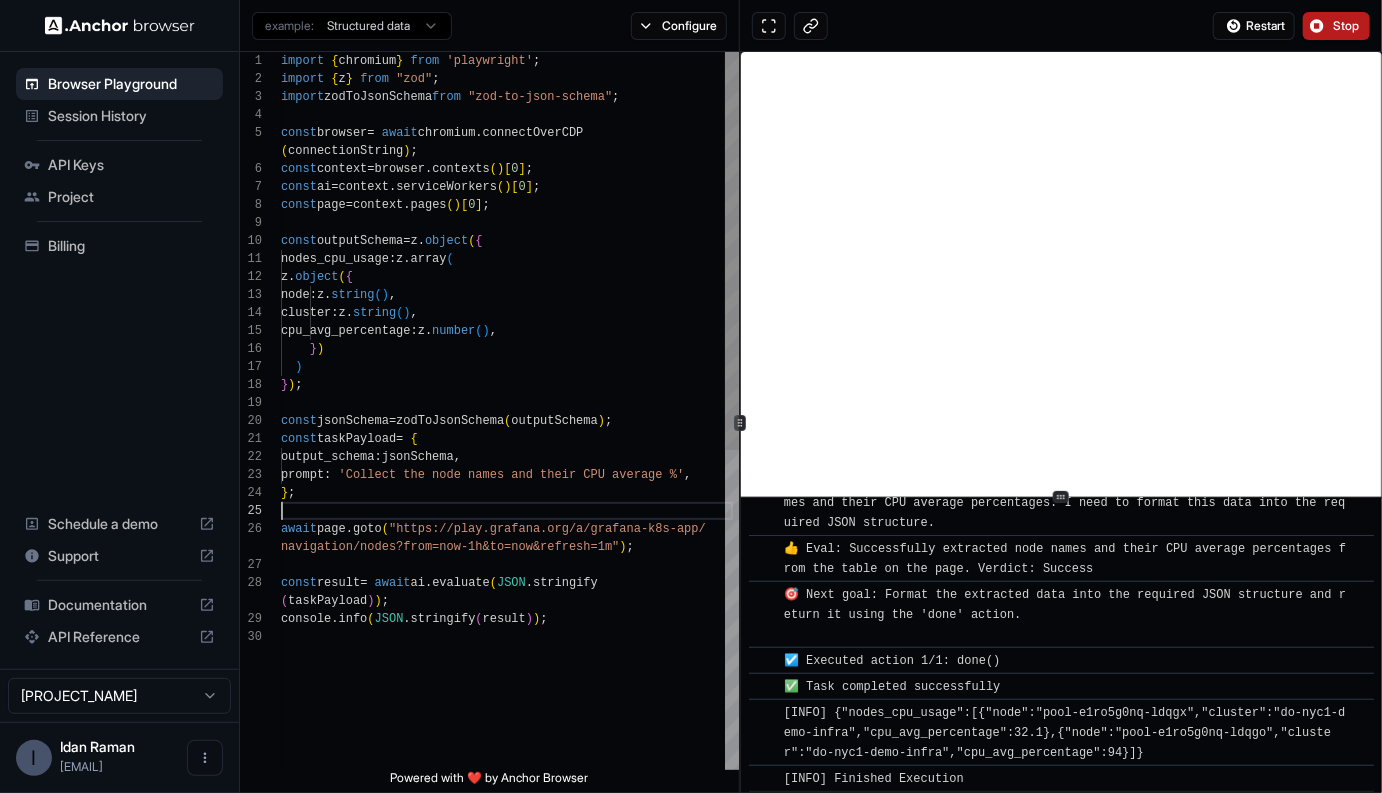 type on "**********" 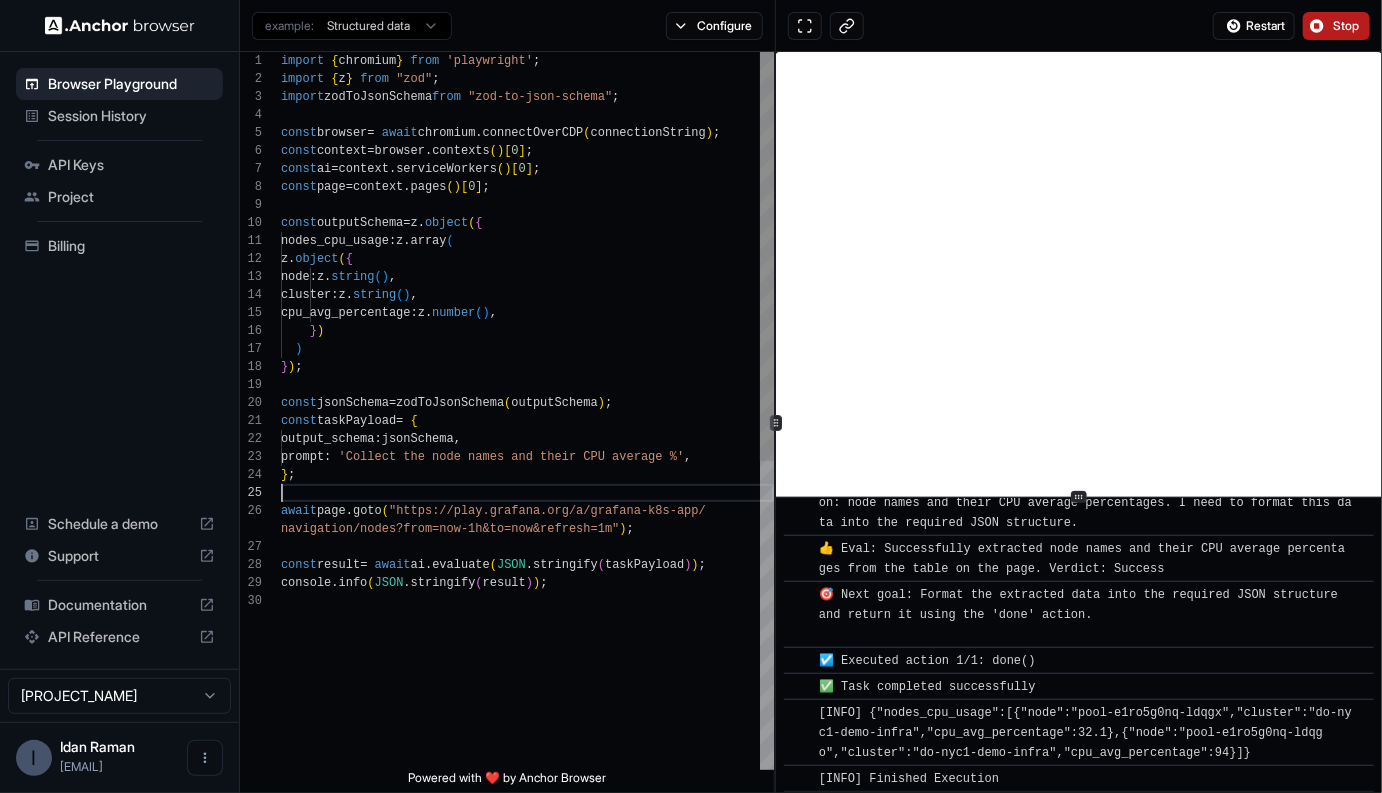 click at bounding box center [776, 423] 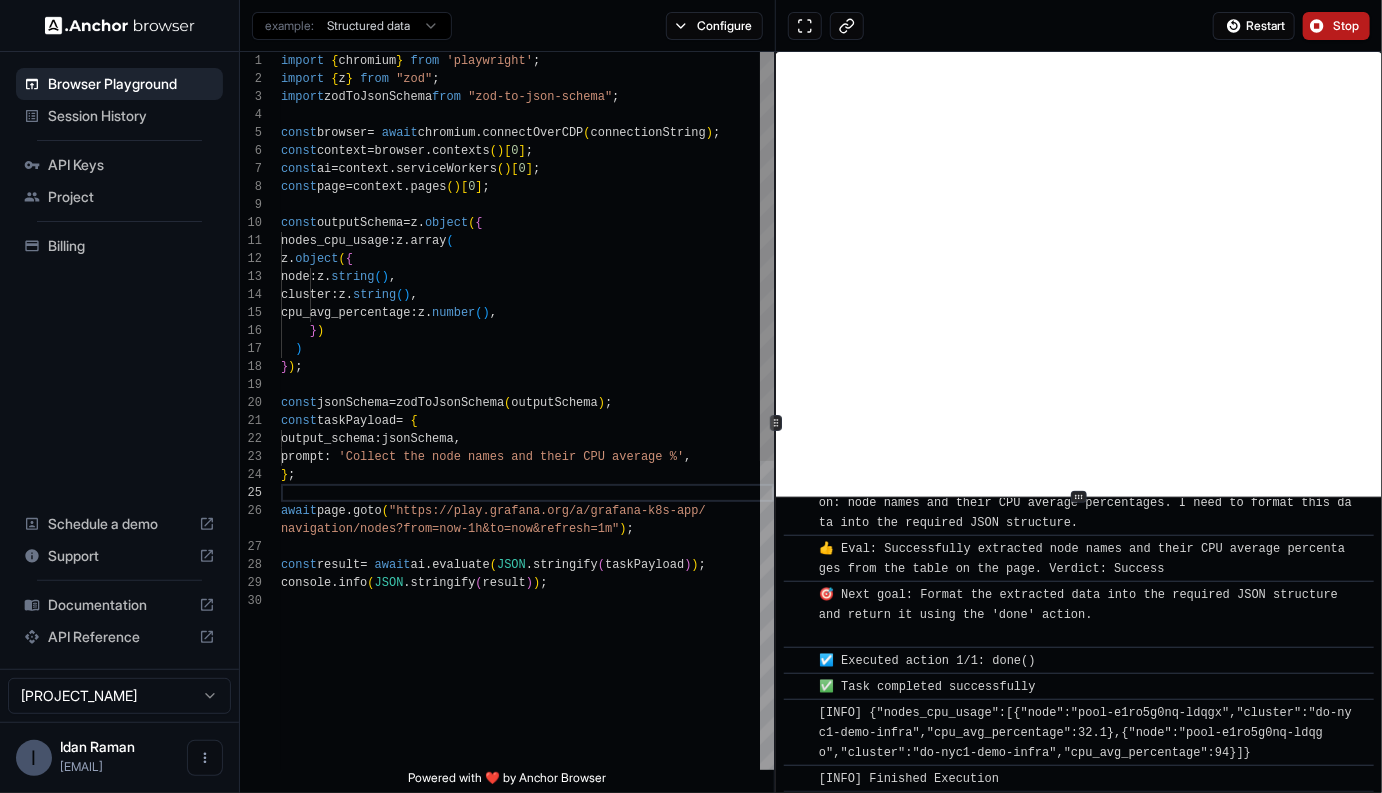click on "import   {  chromium  }   from   'playwright' ; import   {  z  }   from   "zod" ; import  zodToJsonSchema  from   "zod-to-json-schema" ; const  browser  =   await  chromium . connectOverCDP ( connectionString ) ; const  context  =  browser . contexts ( ) [ 0 ] ; const  ai  =  context . serviceWorkers ( ) [ 0 ] ; const  page  =  context . pages ( ) [ 0 ] ; const  outputSchema  =  z . object ( {   nodes_cpu_usage :  z . array (     z . object ( {       node :  z . string ( ) ,       cluster :  z . string ( ) ,       cpu_avg_percentage :  z . number ( ) ,      } )   ) } ) ; const  jsonSchema  =  zodToJsonSchema ( outputSchema ) ; const  taskPayload  =   {   output_schema :  jsonSchema ,   prompt :   'Collect the node names and their CPU average %' , } ; await  page . goto ( "https://play.grafana.org/a/grafana-k8s-app/ navigation/nodes?from=now-1h&to=now&refresh=1m" ) ; const  result  =   await  ai . evaluate ( JSON . ( ) )" at bounding box center [527, 681] 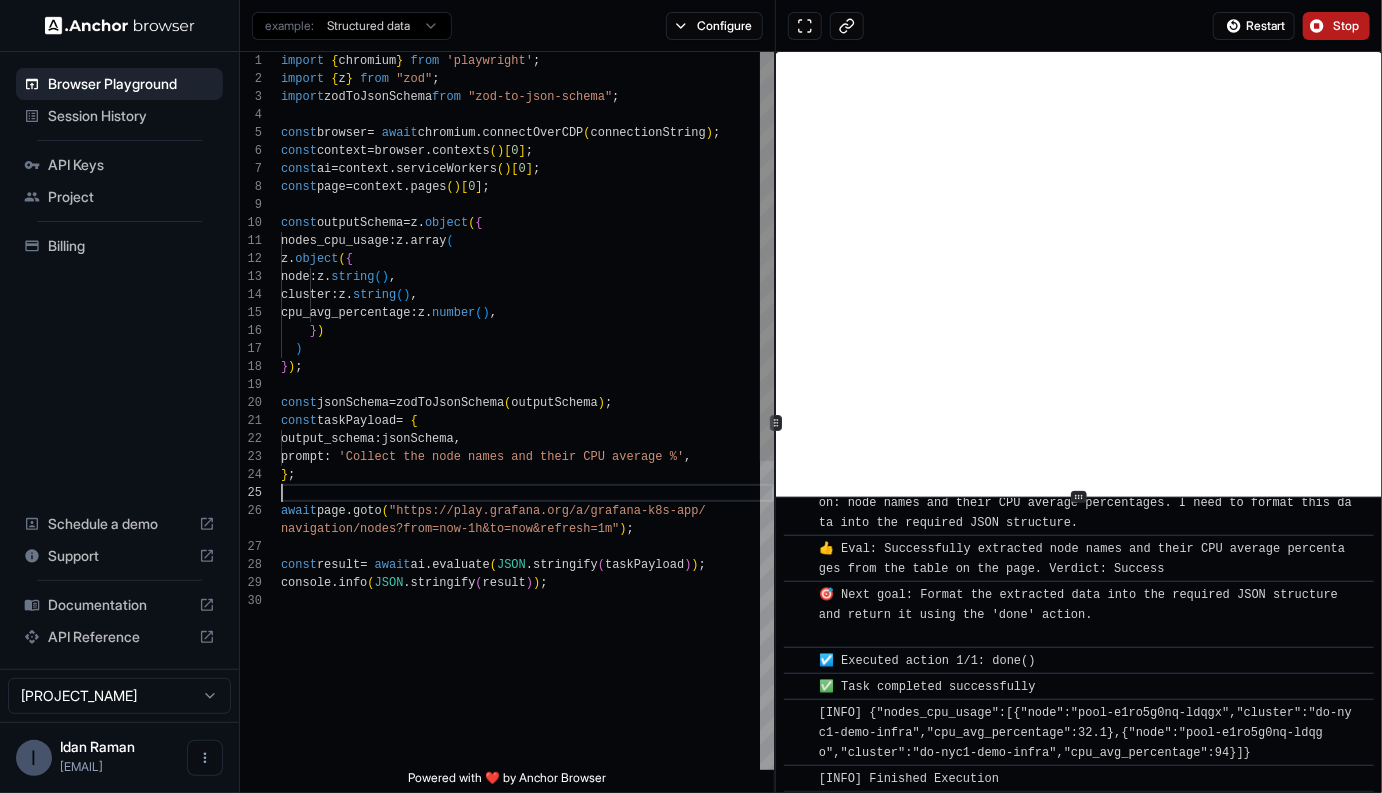 scroll, scrollTop: 90, scrollLeft: 0, axis: vertical 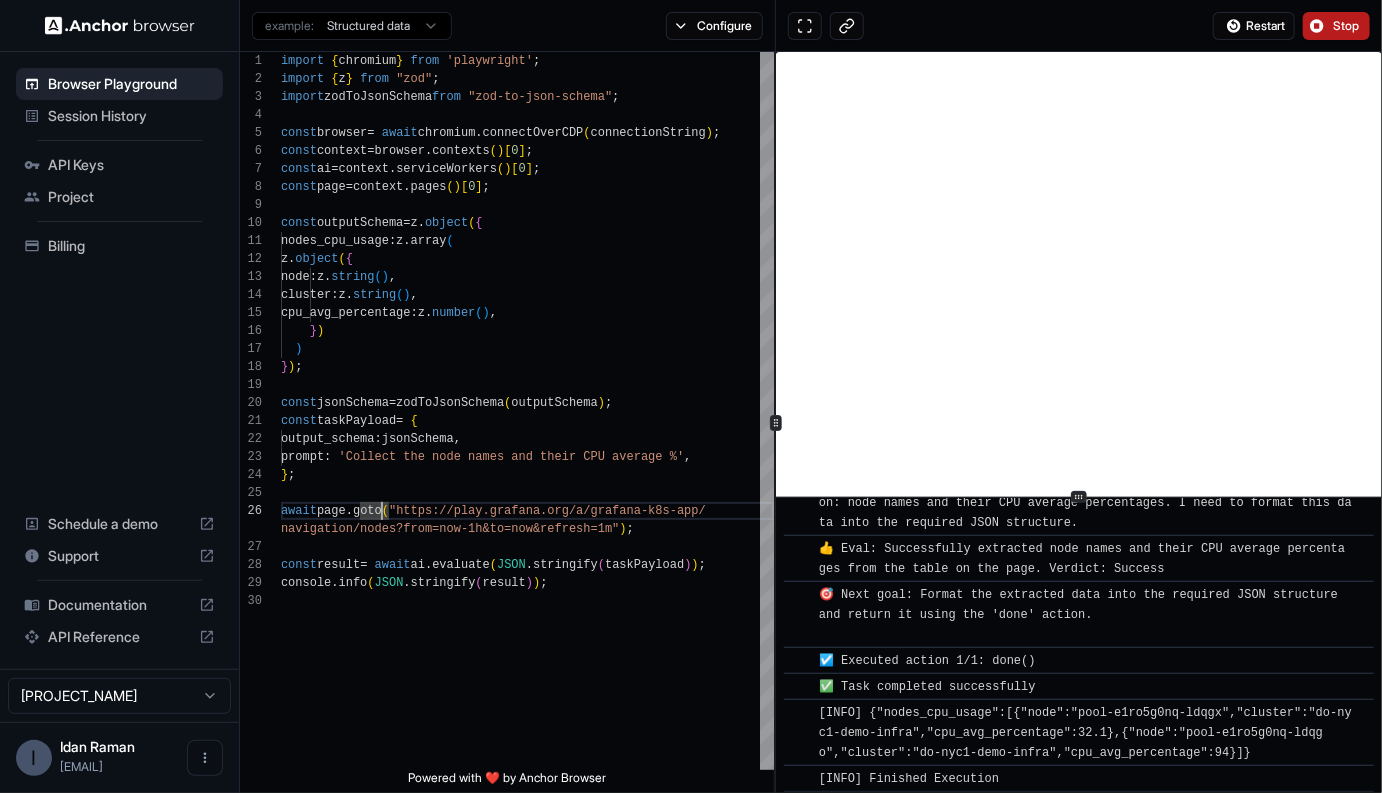click on "Session History" at bounding box center [131, 116] 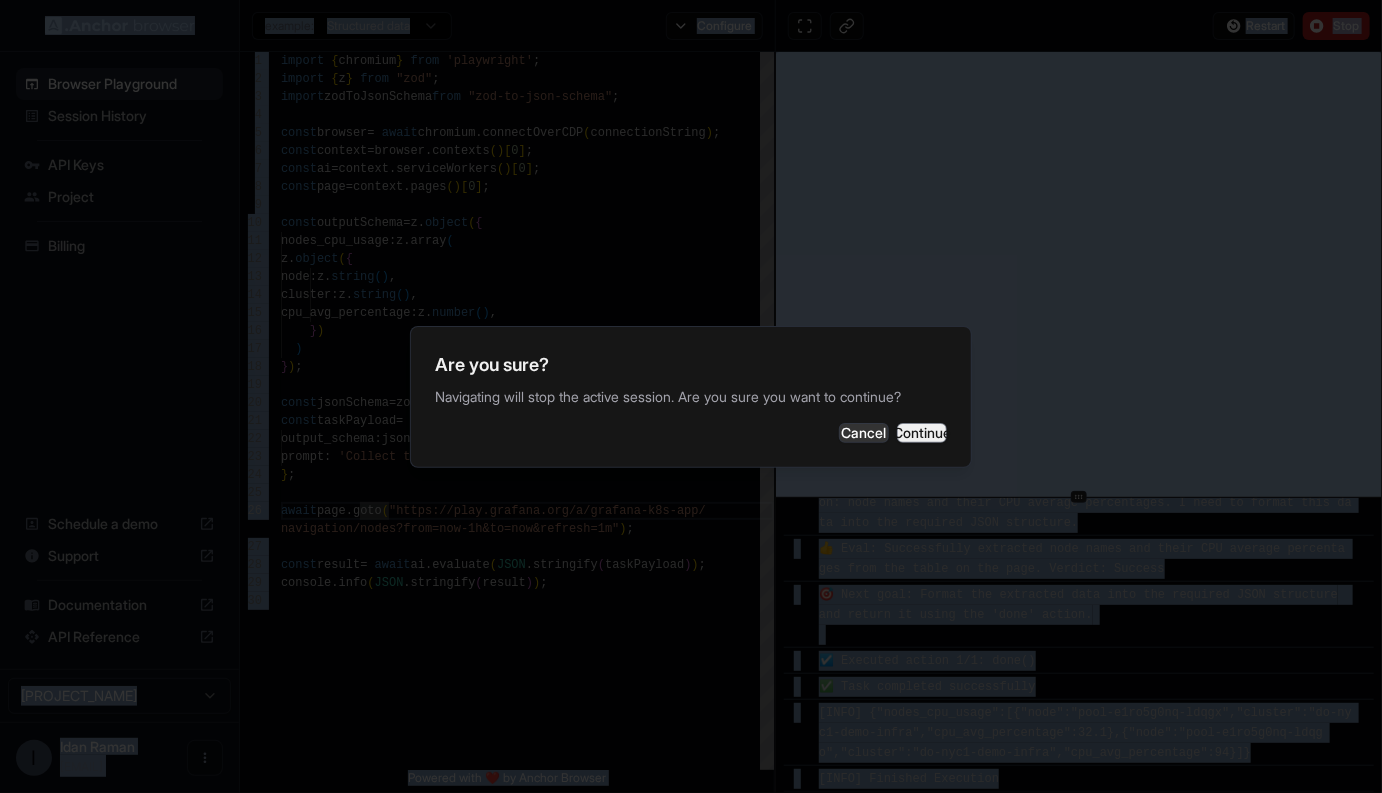 click on "Continue" at bounding box center [922, 433] 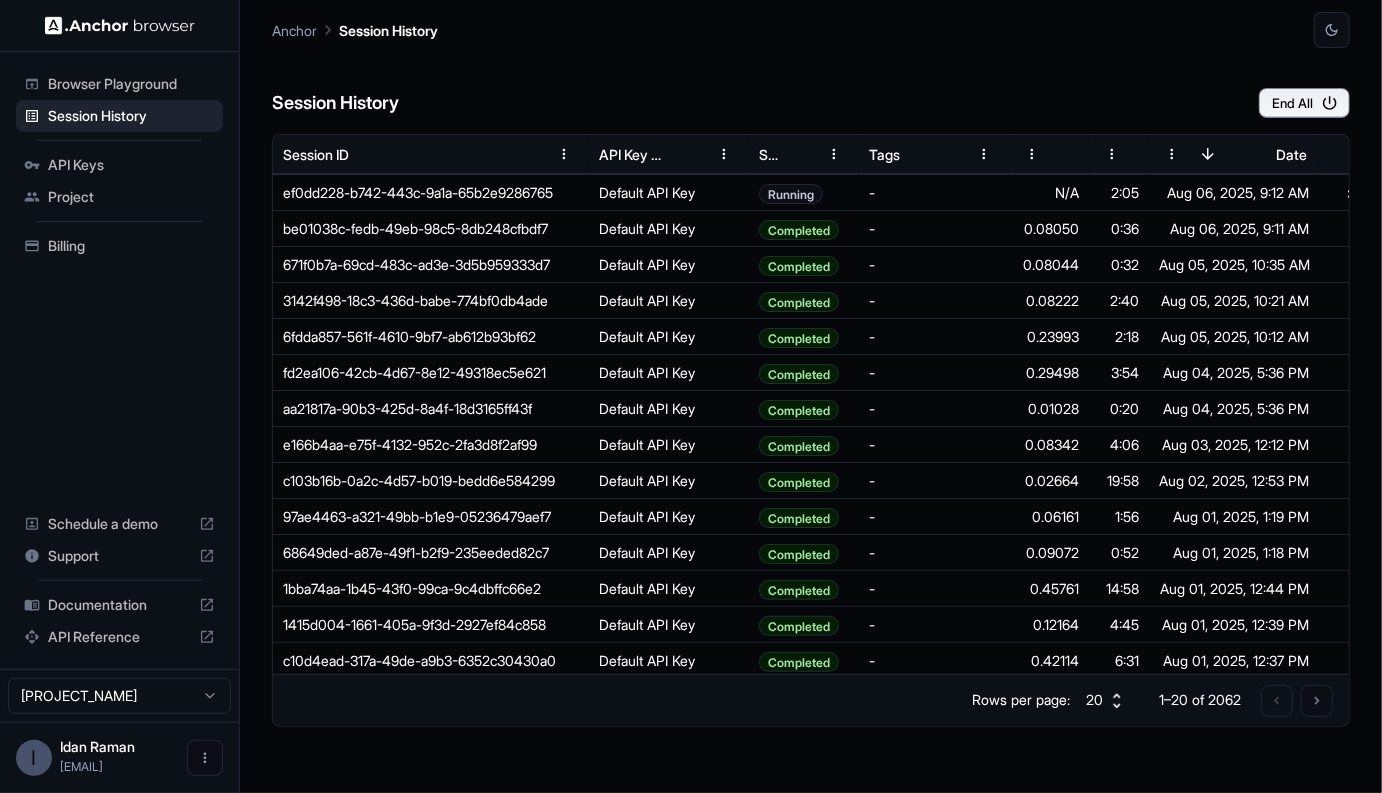 scroll, scrollTop: 0, scrollLeft: 27, axis: horizontal 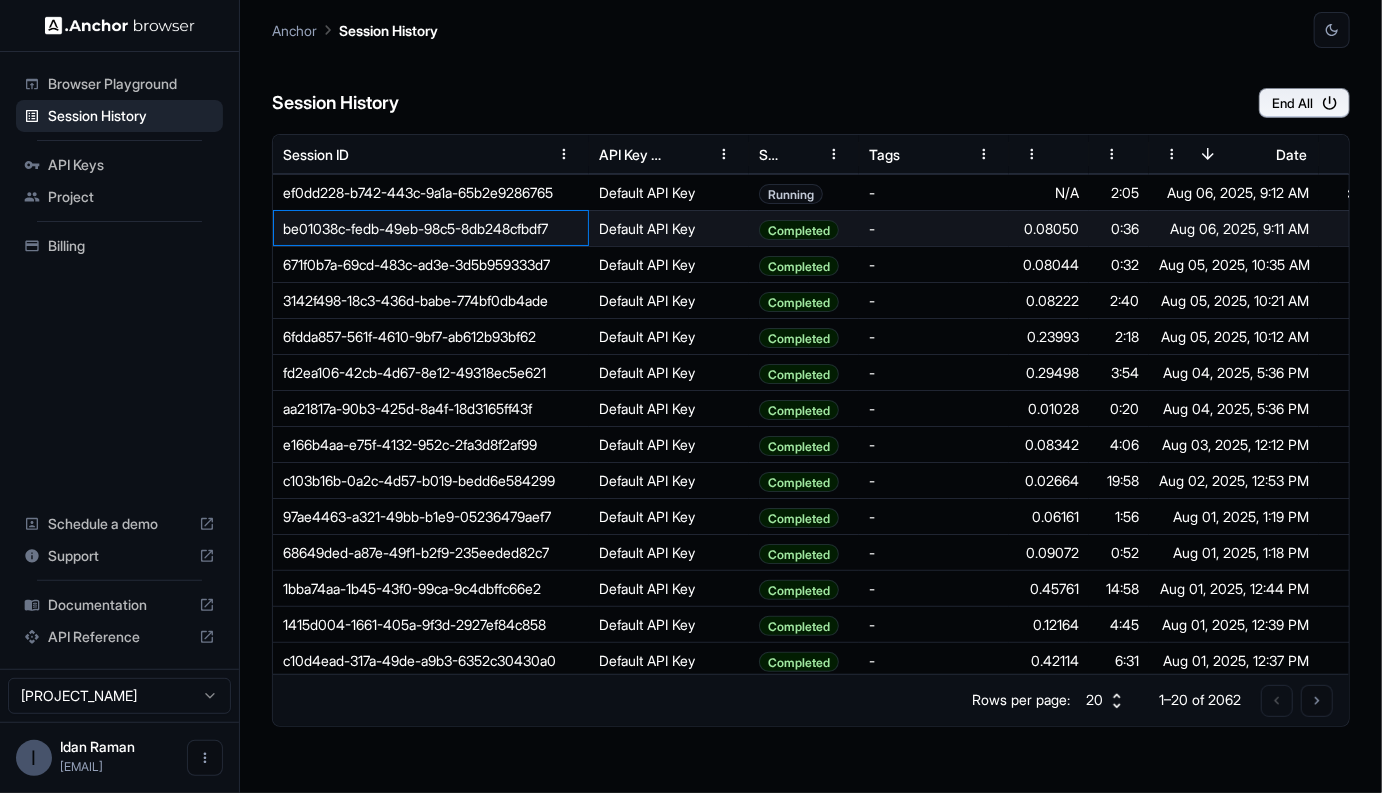 click on "be01038c-fedb-49eb-98c5-8db248cfbdf7" at bounding box center [431, 228] 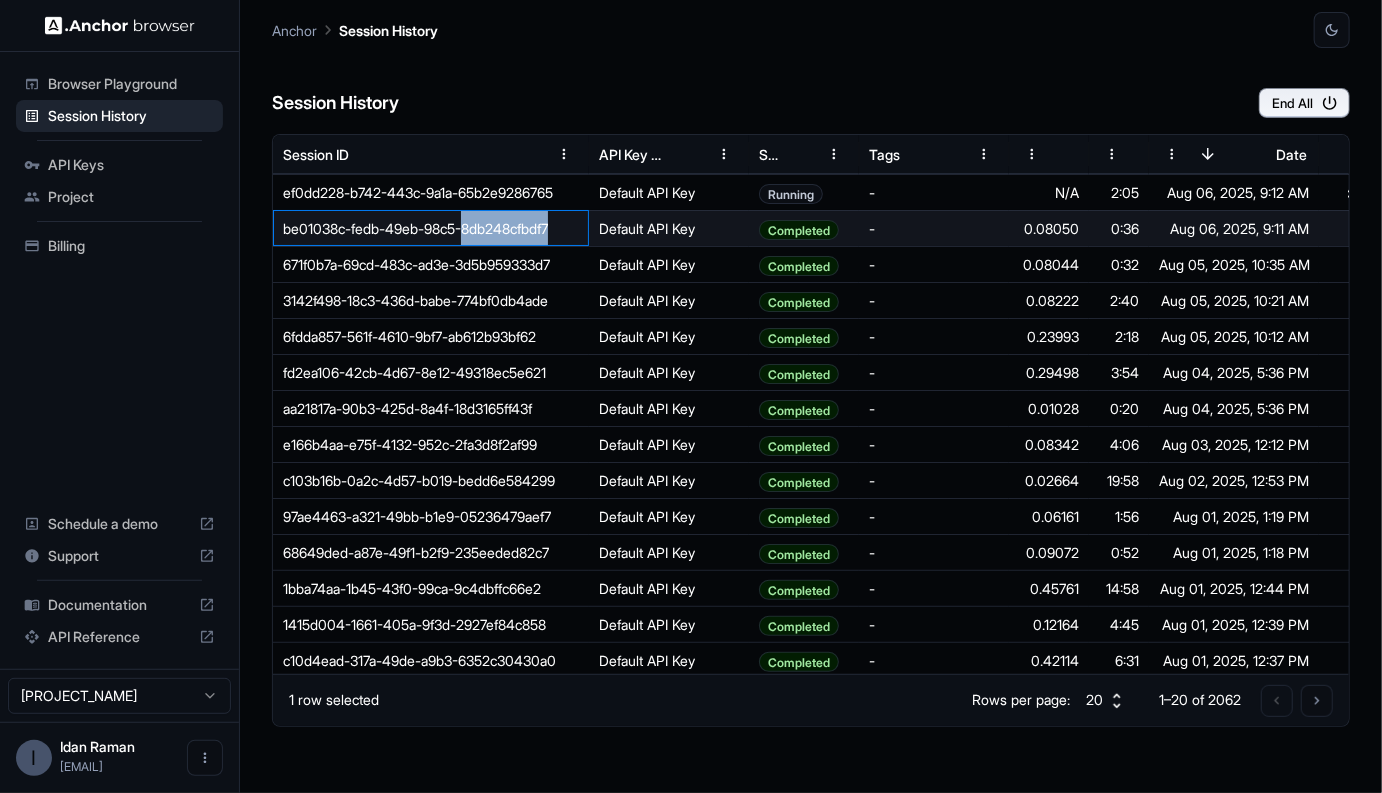 click on "be01038c-fedb-49eb-98c5-8db248cfbdf7" at bounding box center (431, 228) 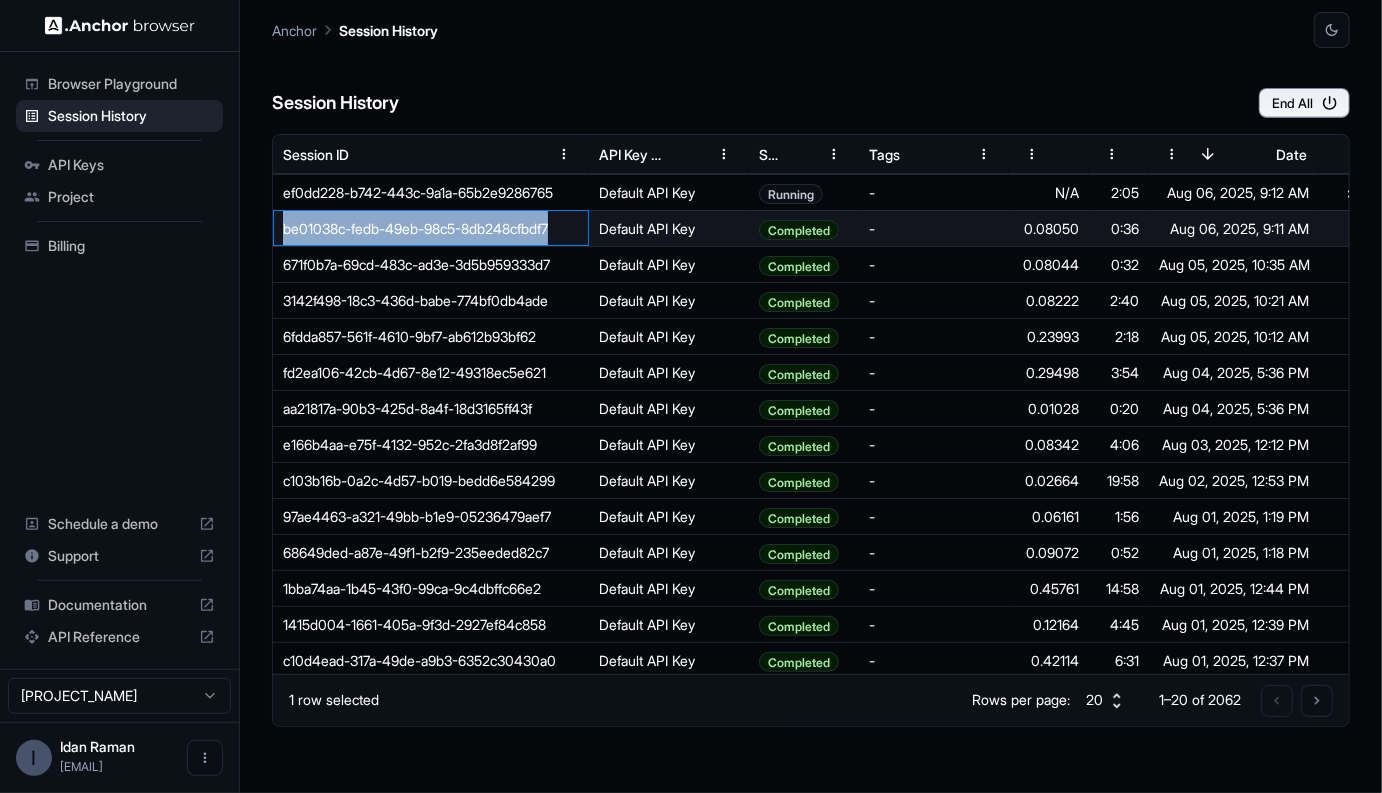 click on "be01038c-fedb-49eb-98c5-8db248cfbdf7" at bounding box center (431, 228) 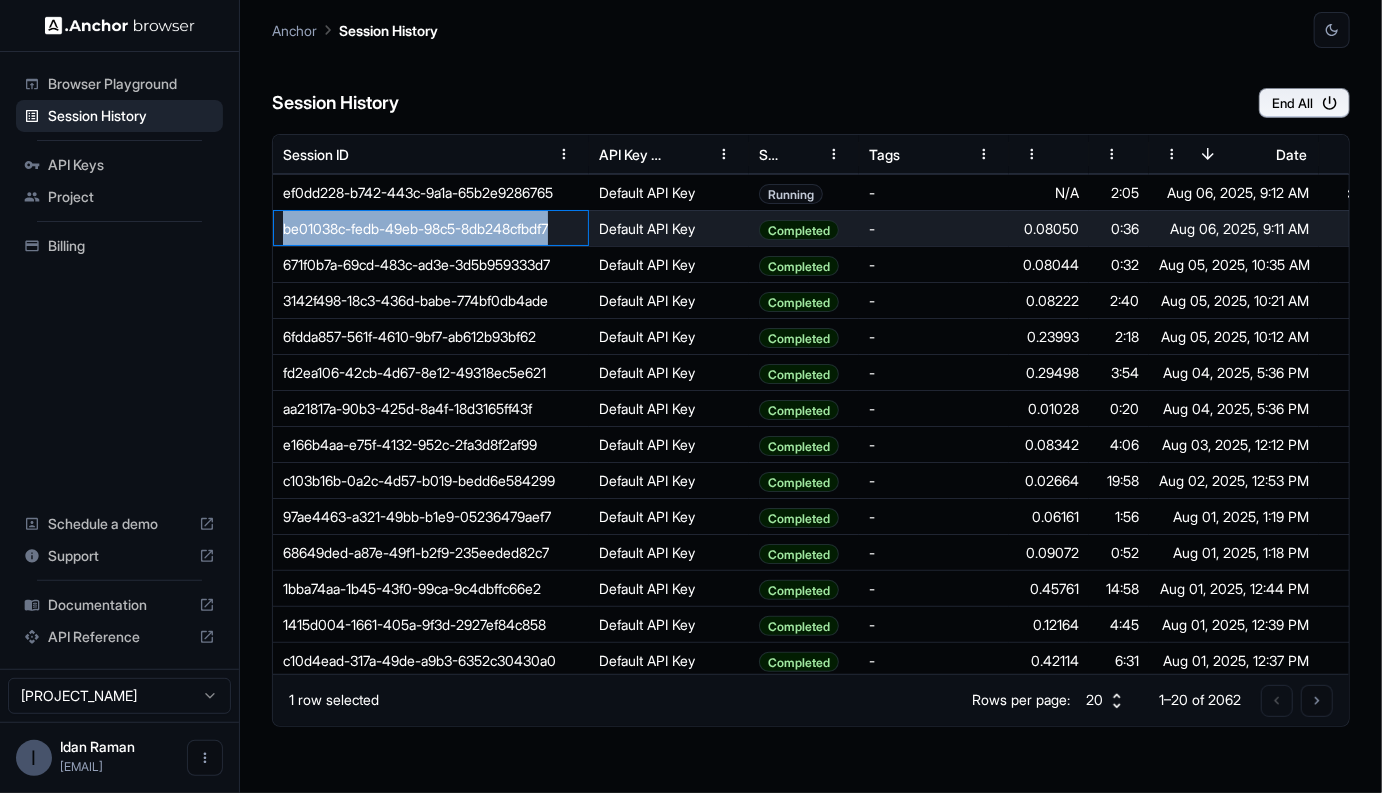 copy on "be01038c-fedb-49eb-98c5-8db248cfbdf7" 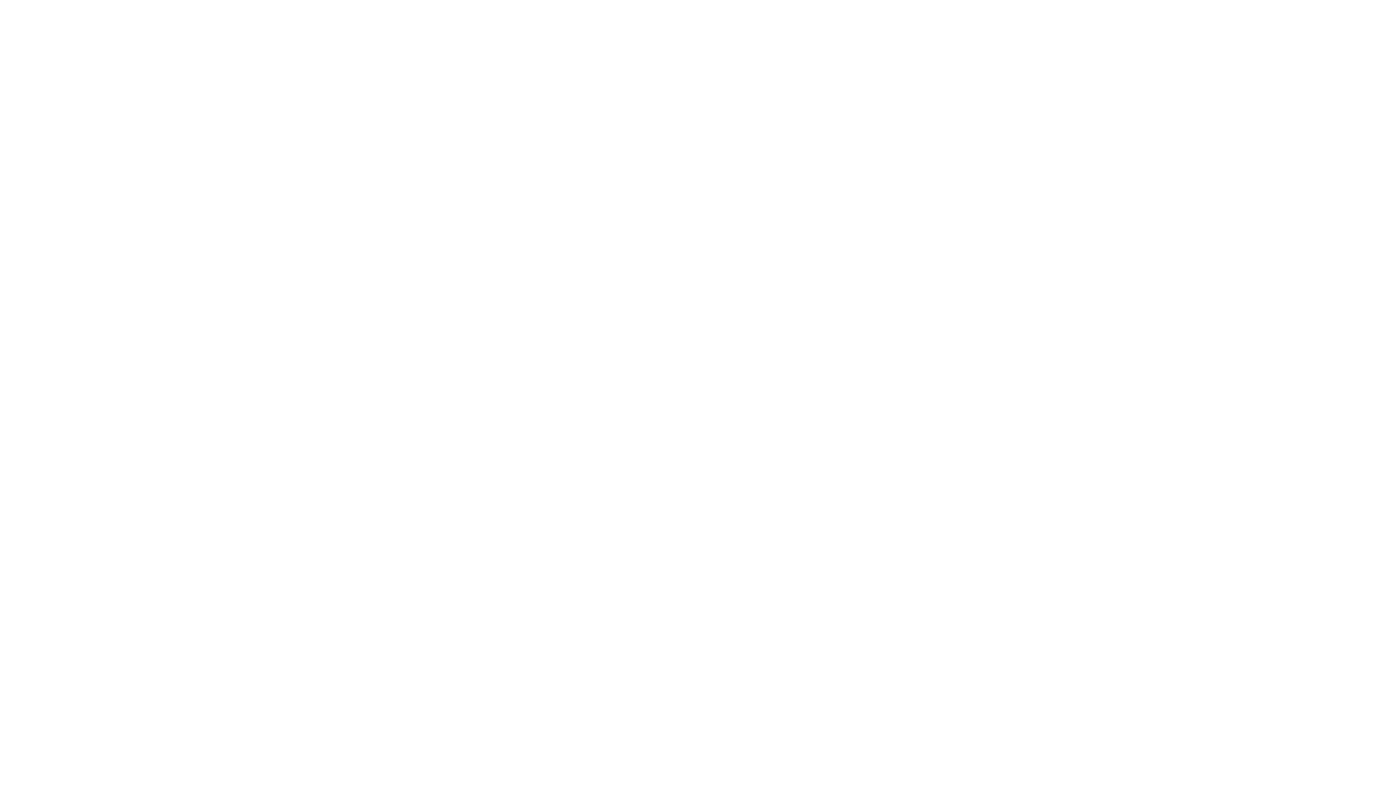 scroll, scrollTop: 0, scrollLeft: 0, axis: both 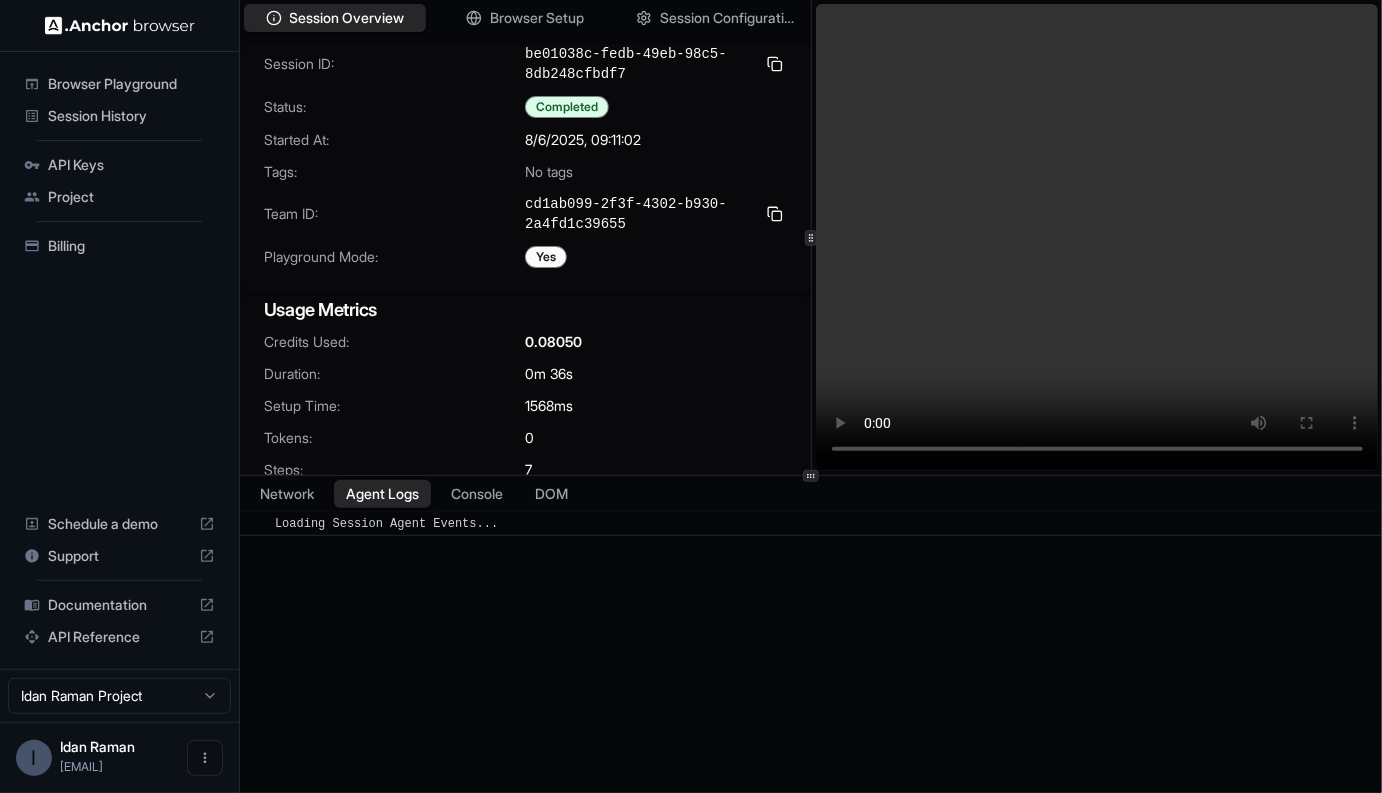 click on "Agent Logs" at bounding box center [382, 494] 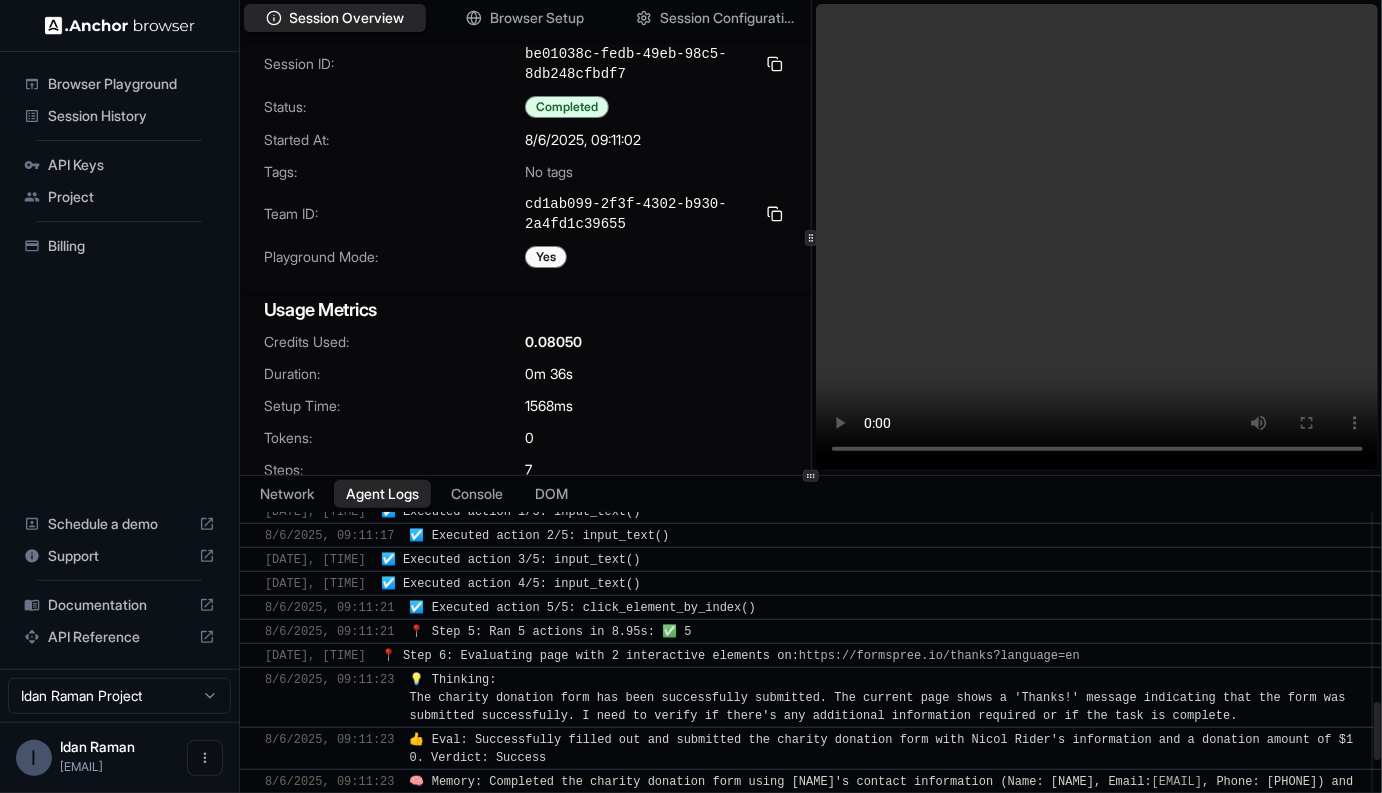scroll, scrollTop: 1028, scrollLeft: 0, axis: vertical 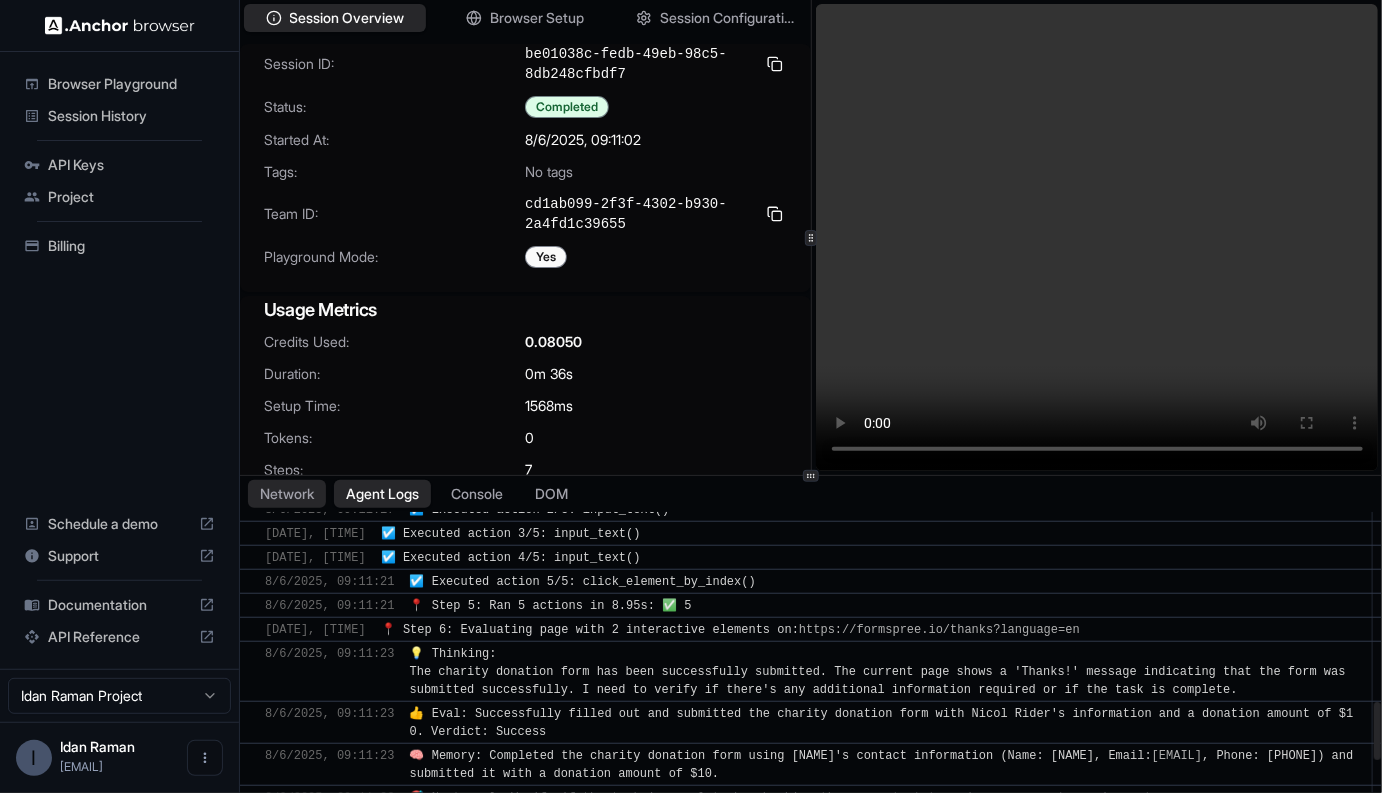 click on "Network" at bounding box center [287, 494] 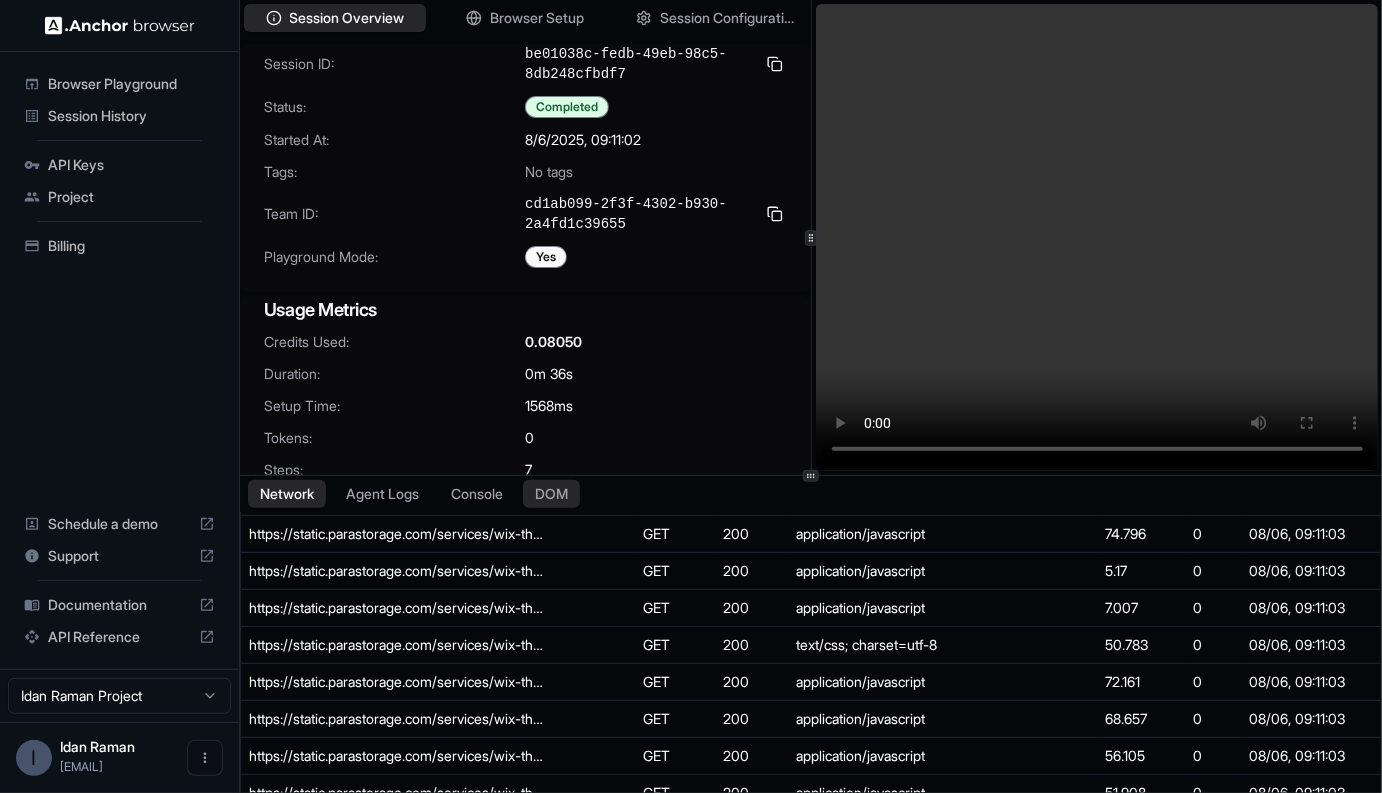 scroll, scrollTop: 798, scrollLeft: 0, axis: vertical 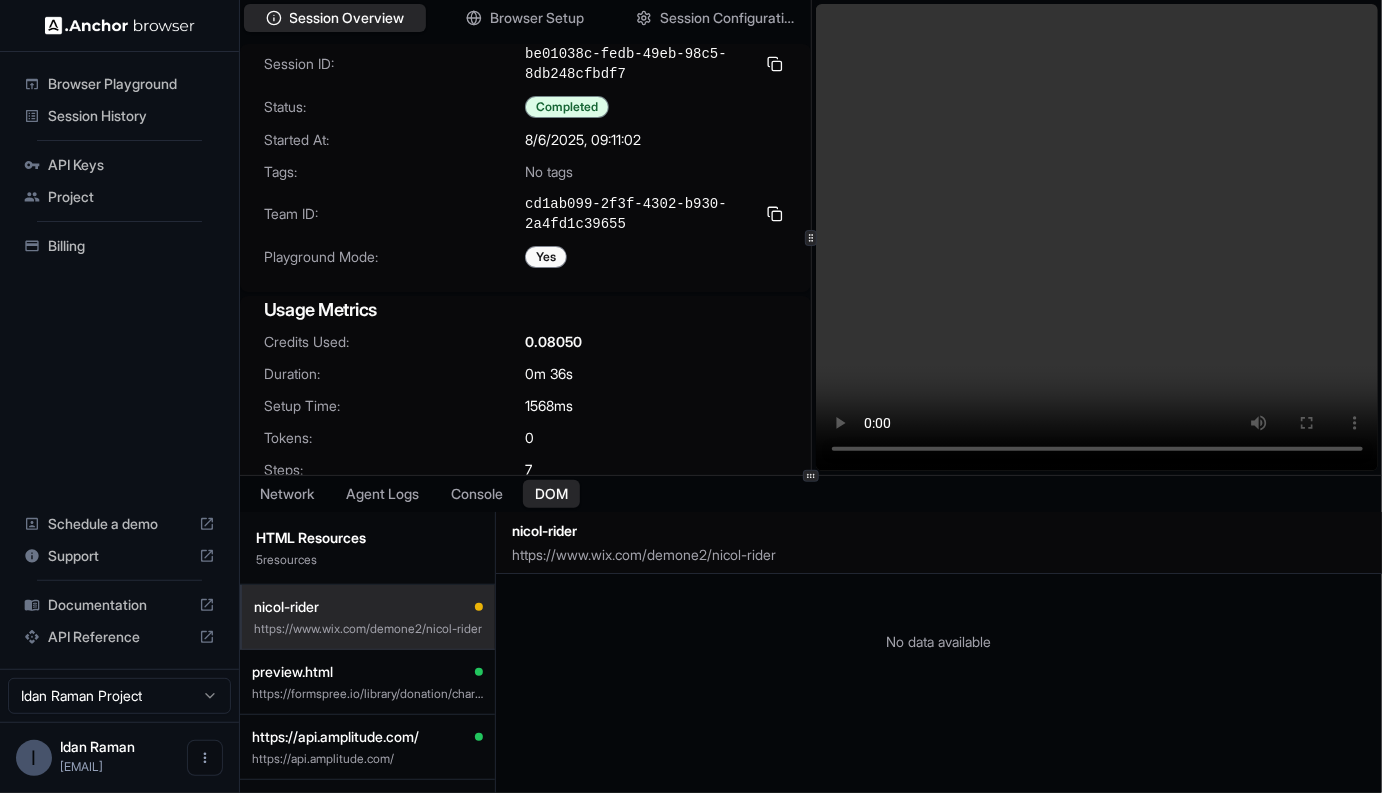 click on "DOM" at bounding box center (551, 494) 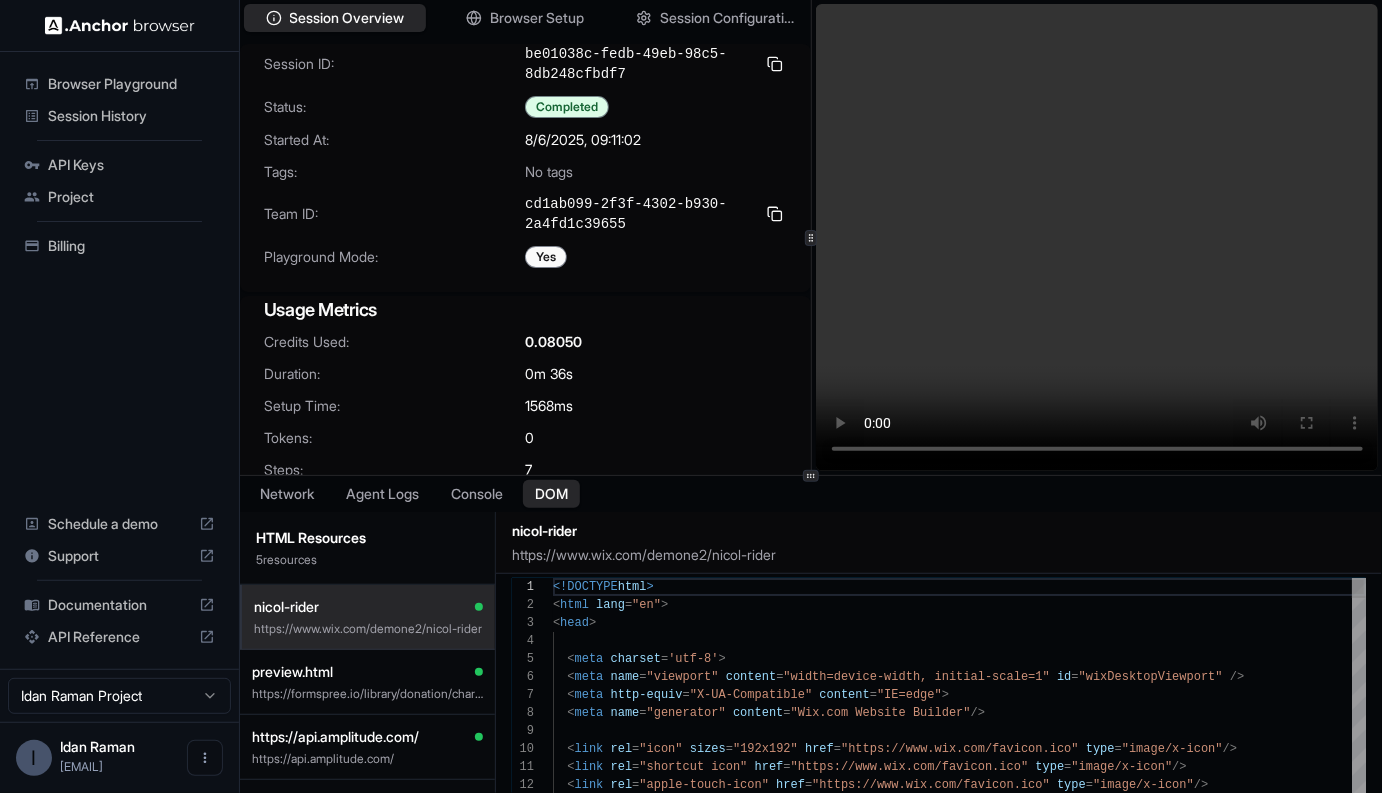 scroll, scrollTop: 180, scrollLeft: 0, axis: vertical 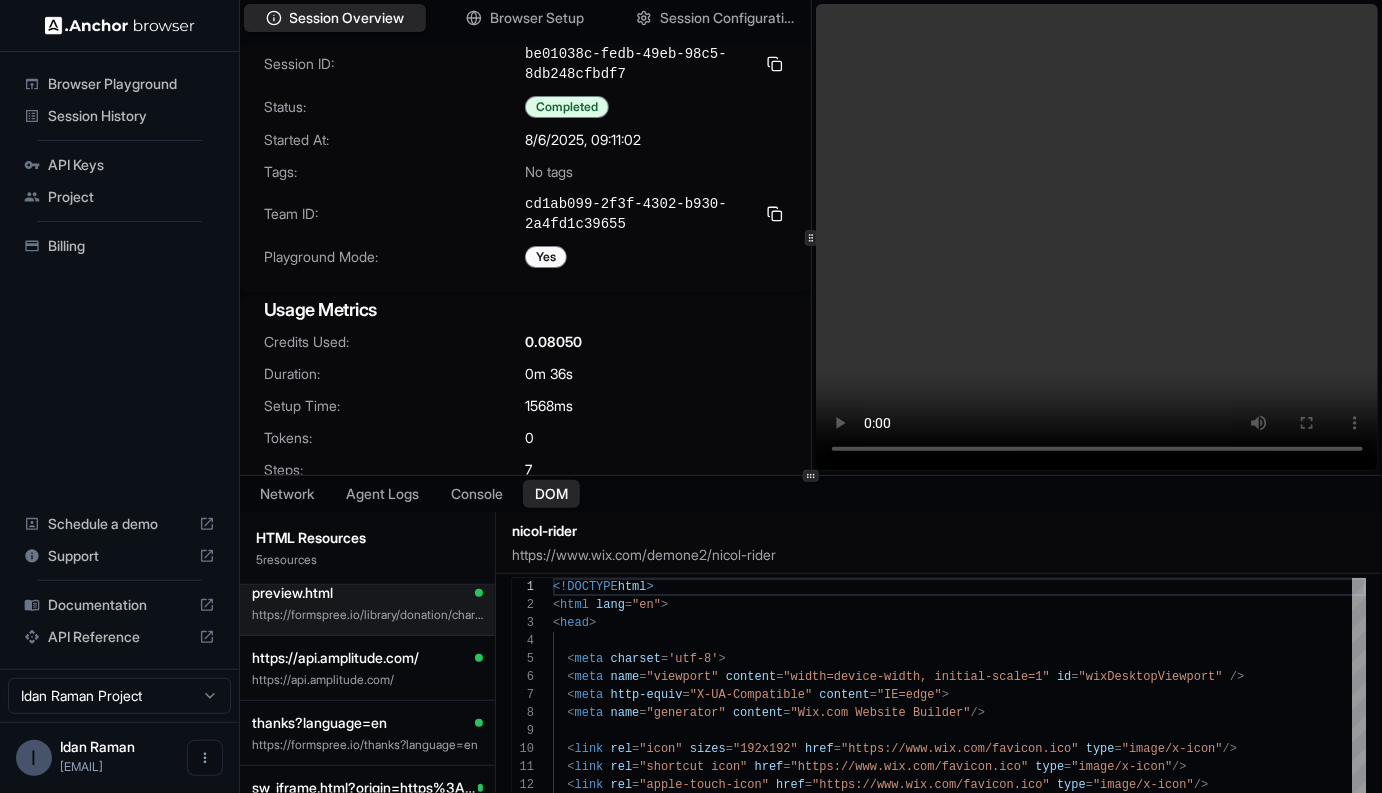 click on "https://api.amplitude.com/" at bounding box center [367, 680] 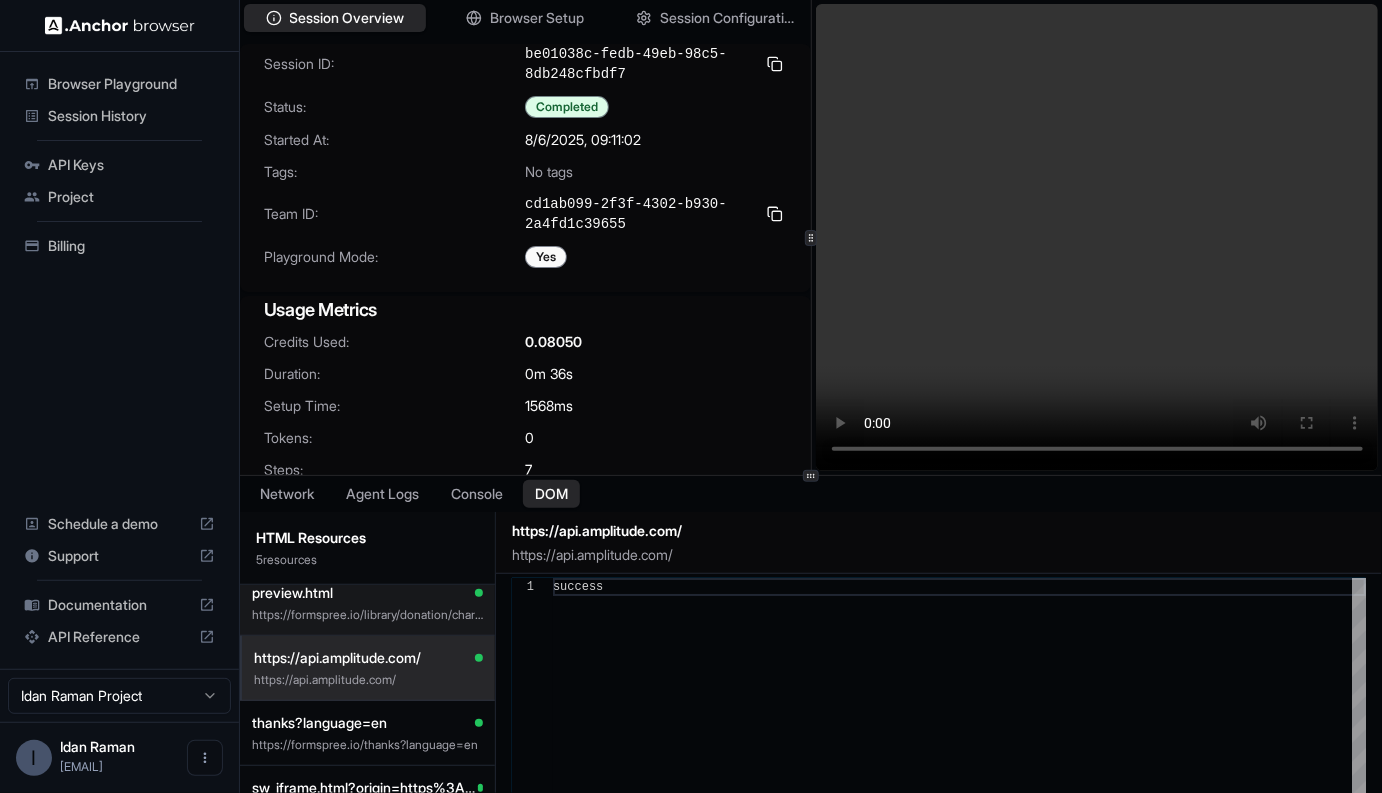 scroll, scrollTop: 36, scrollLeft: 0, axis: vertical 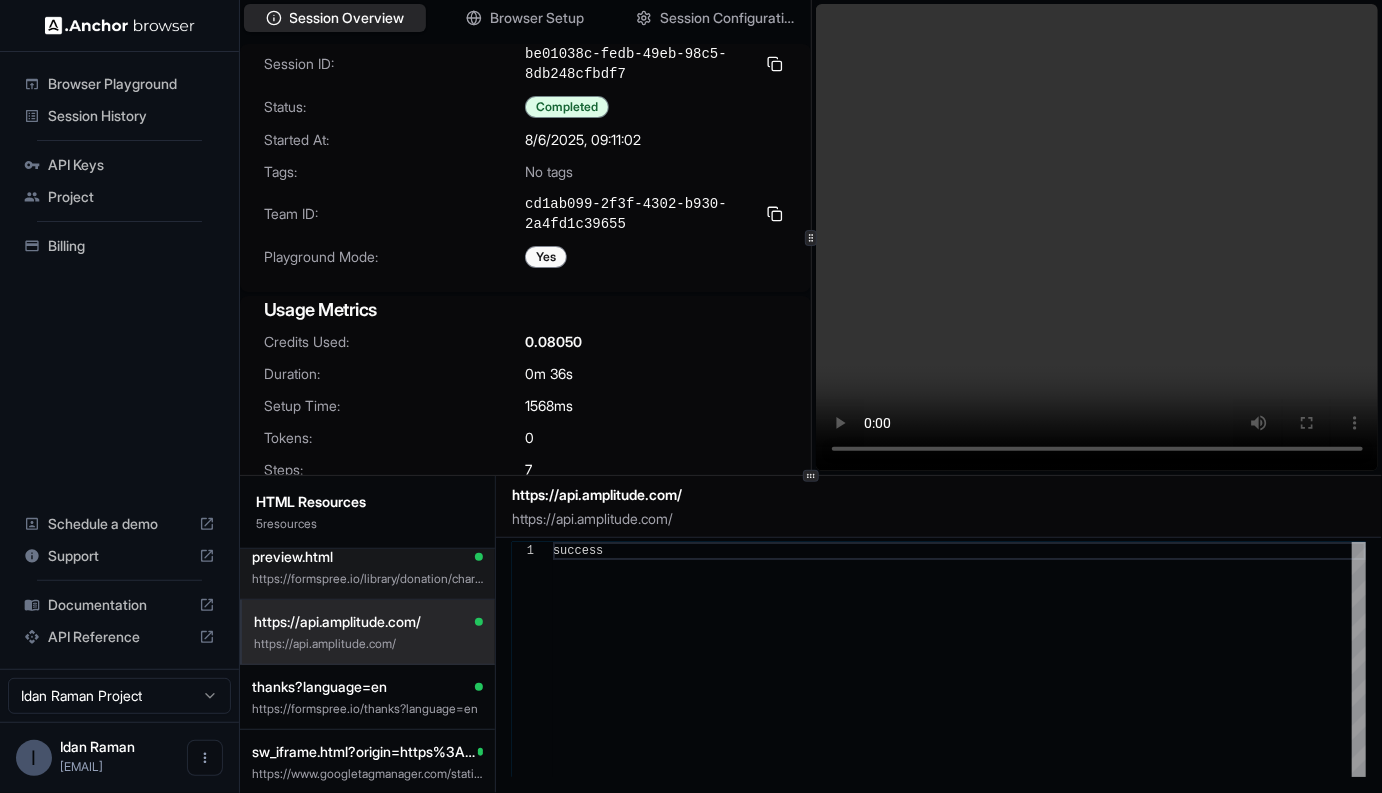 click on "thanks?language=en" at bounding box center [319, 687] 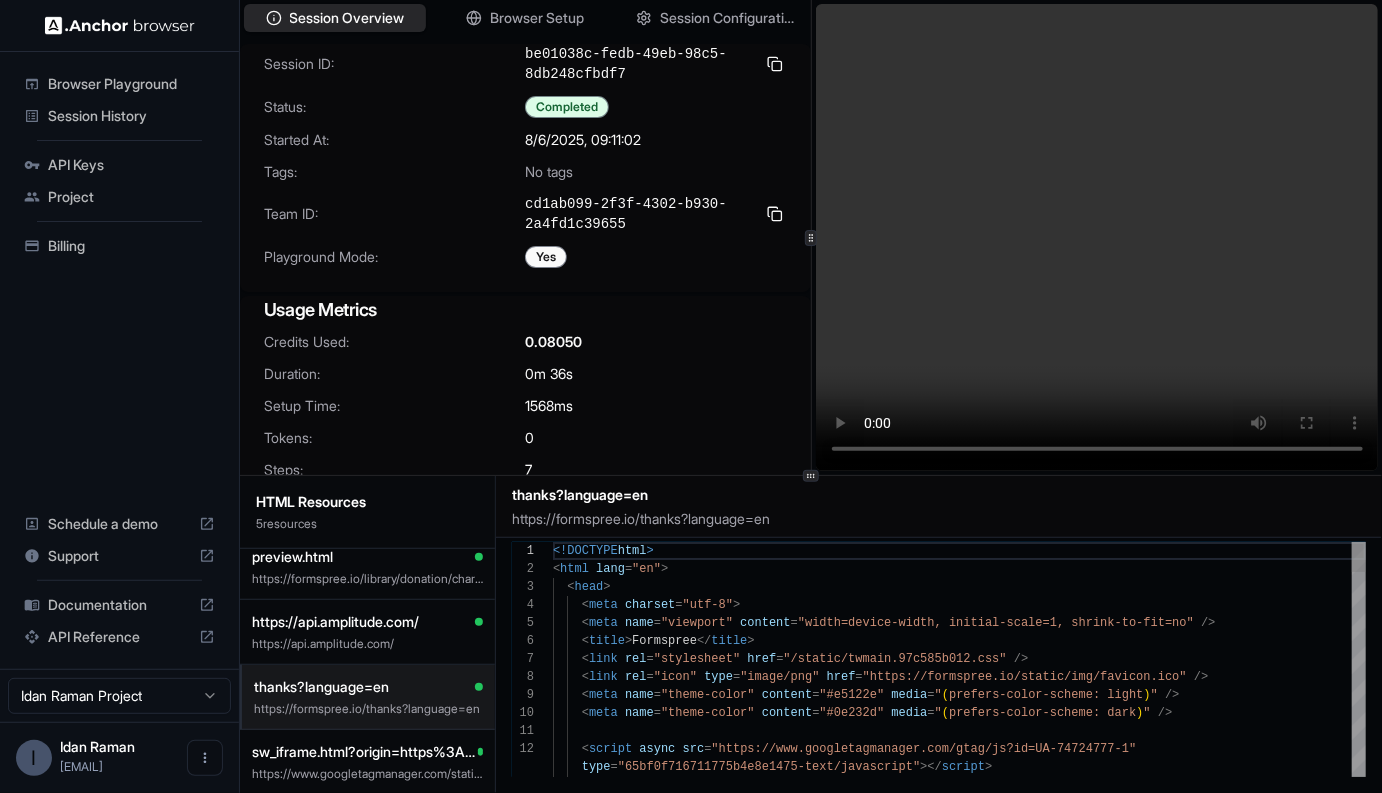 scroll, scrollTop: 162, scrollLeft: 0, axis: vertical 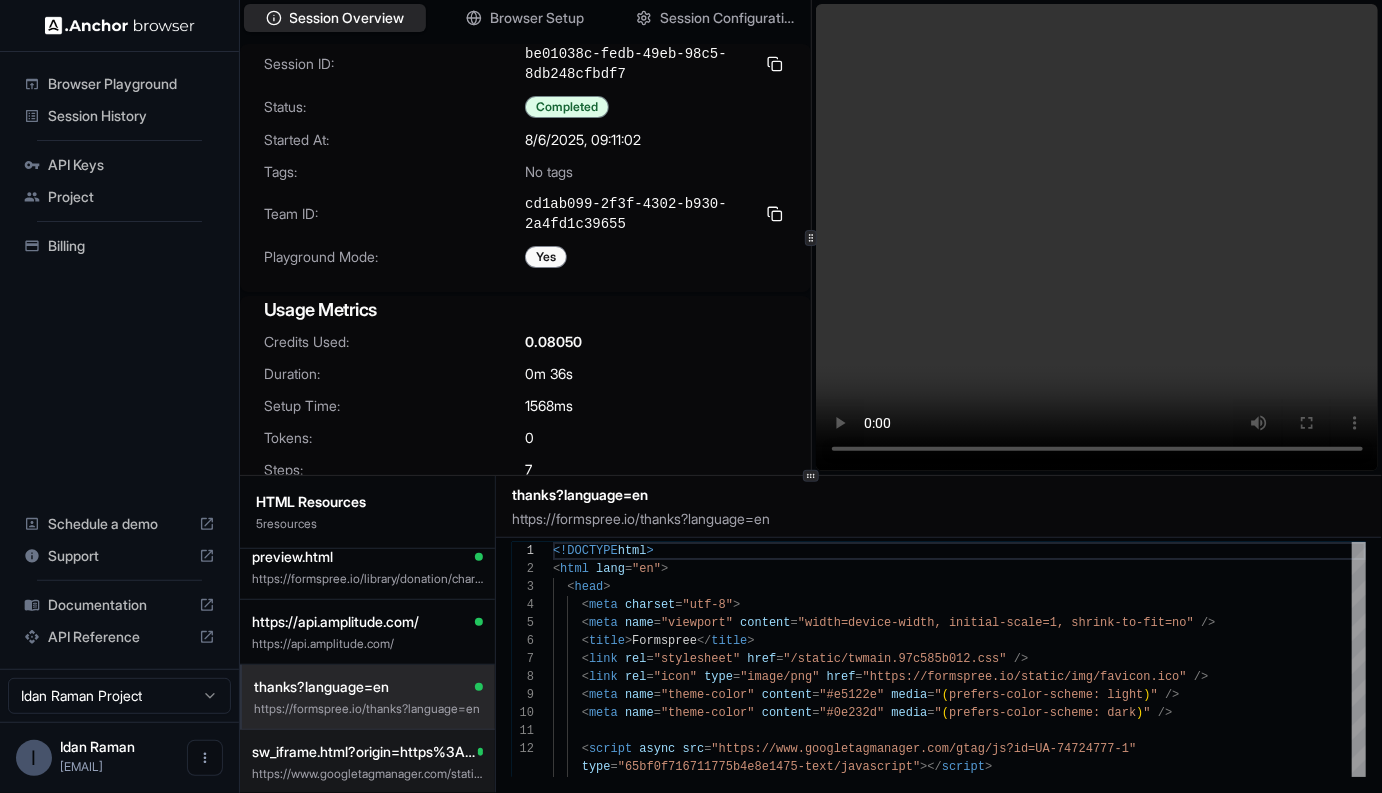 click on "sw_iframe.html?origin=https%3A%2F%2Fformspree.io" at bounding box center [365, 752] 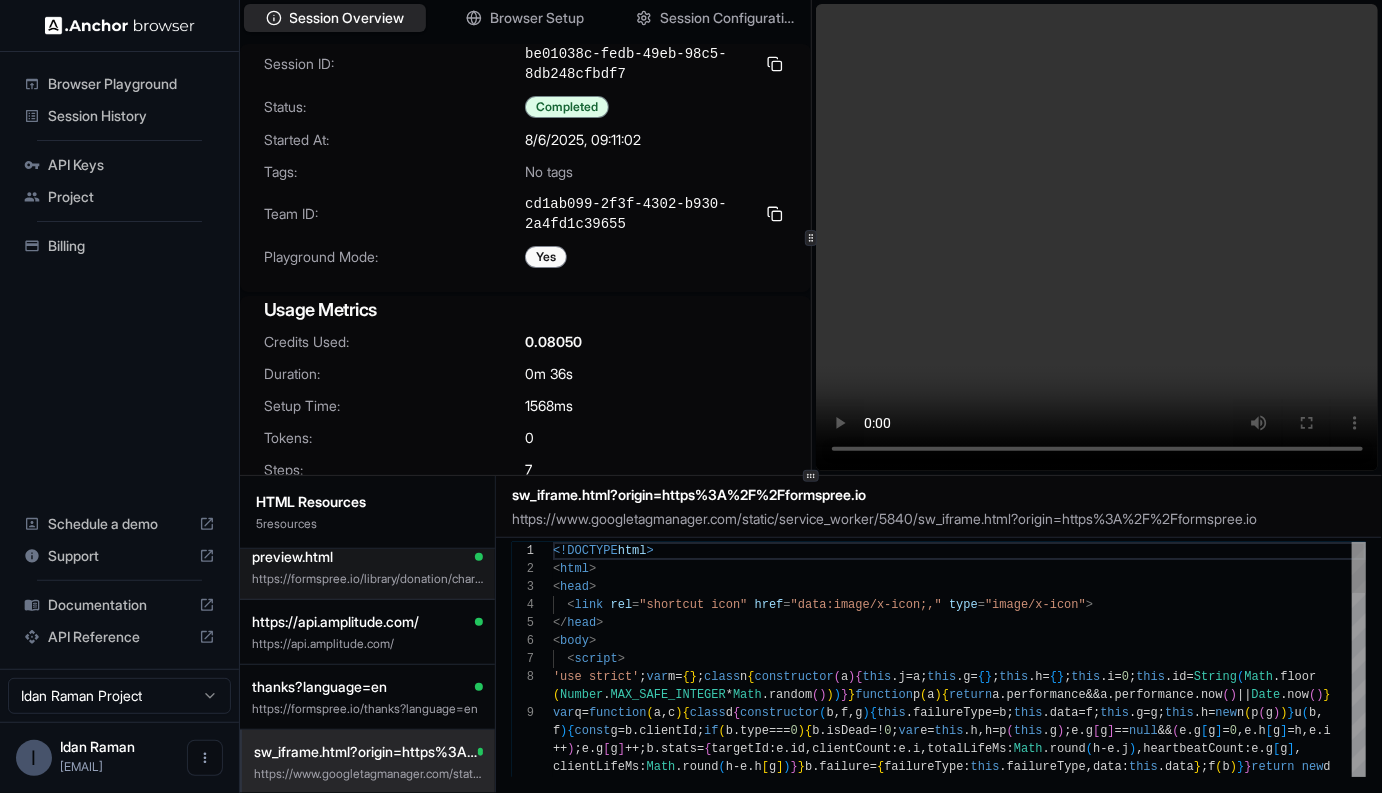 scroll, scrollTop: 144, scrollLeft: 0, axis: vertical 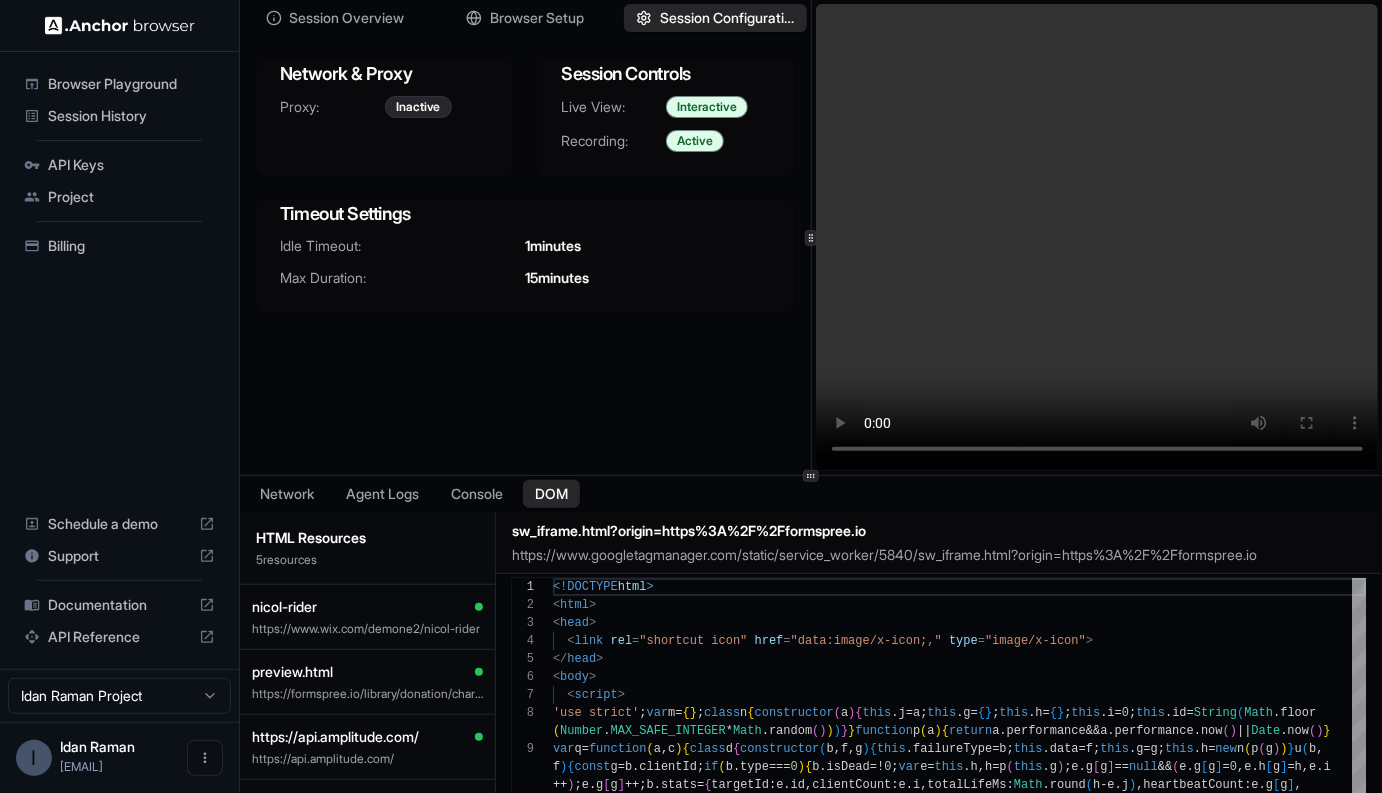 click on "Session Configuration" at bounding box center (727, 18) 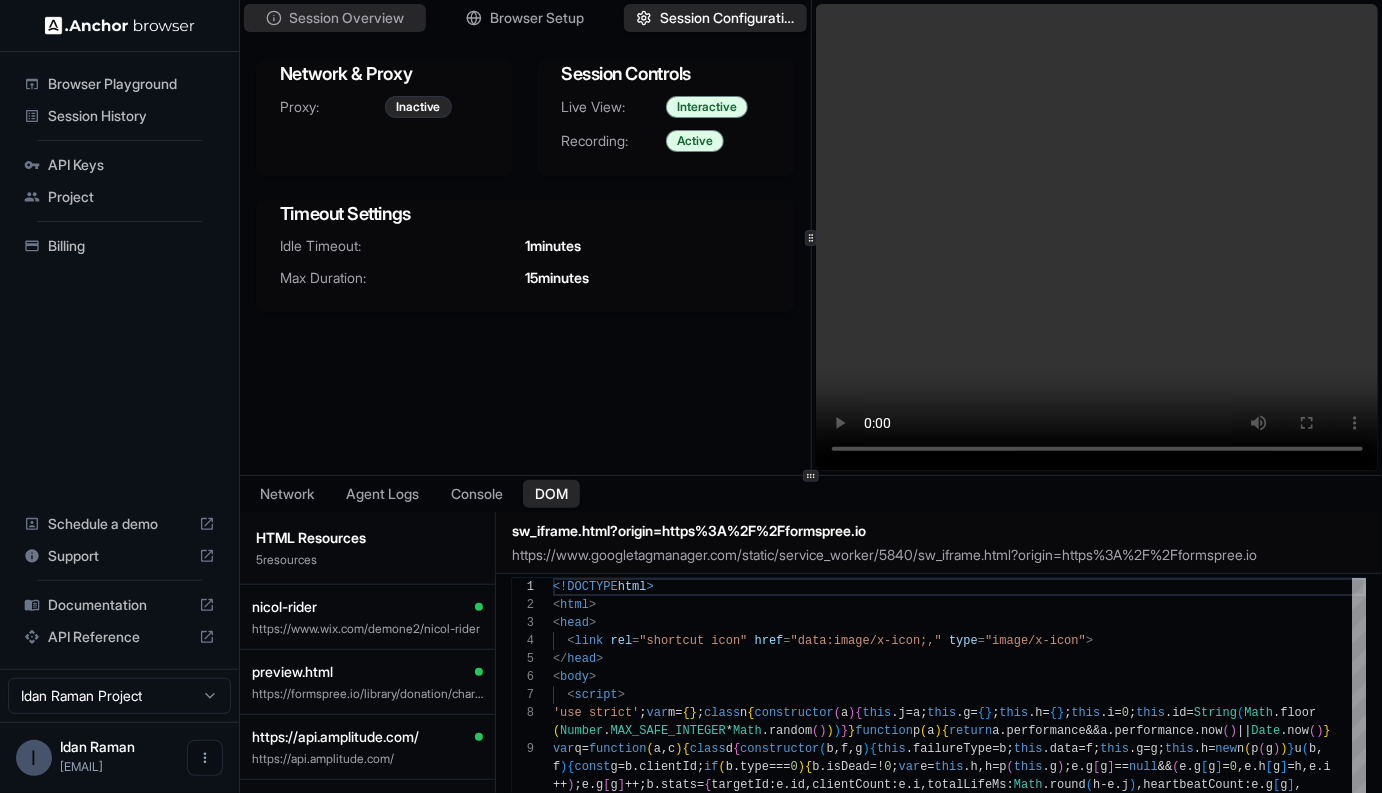 click on "Session Overview" at bounding box center [347, 18] 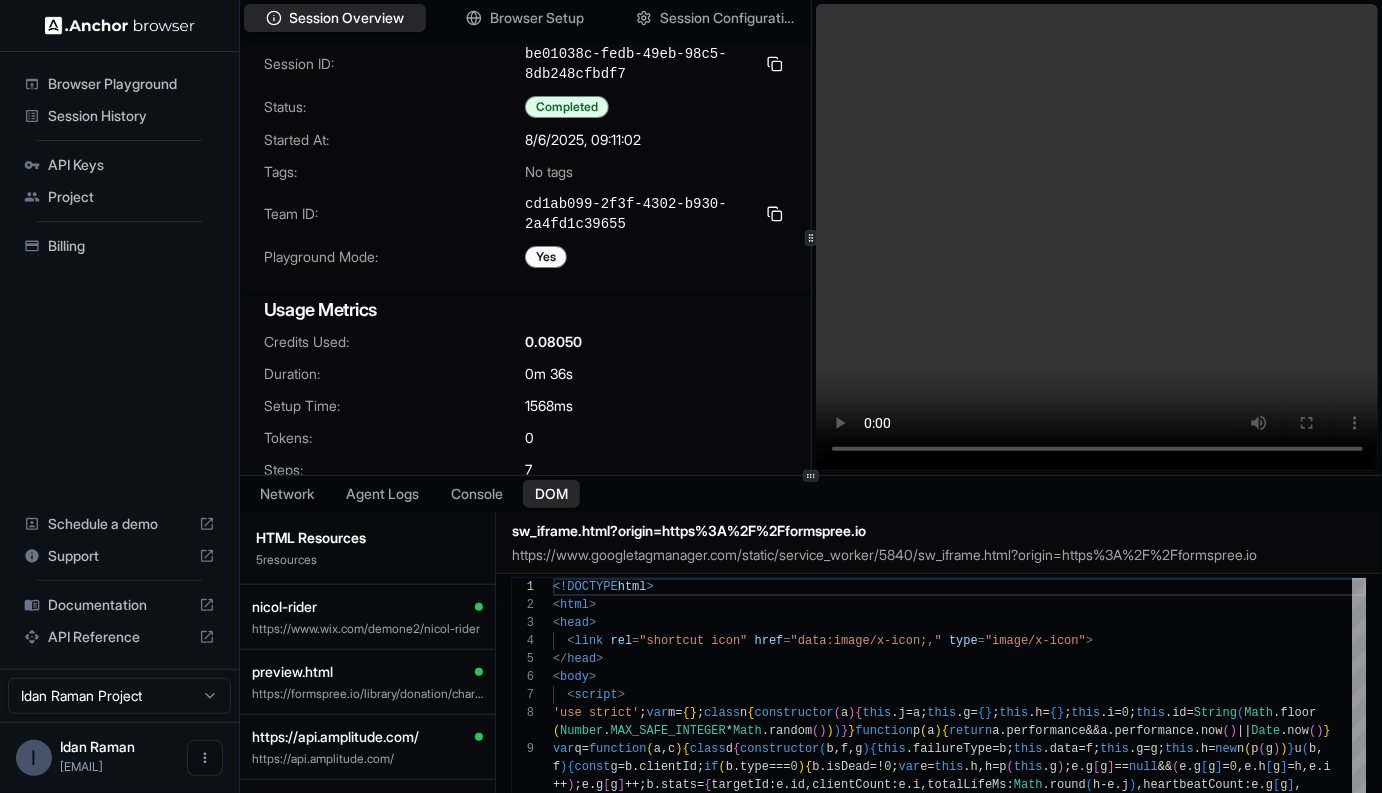 click on "Browser Playground" at bounding box center (119, 84) 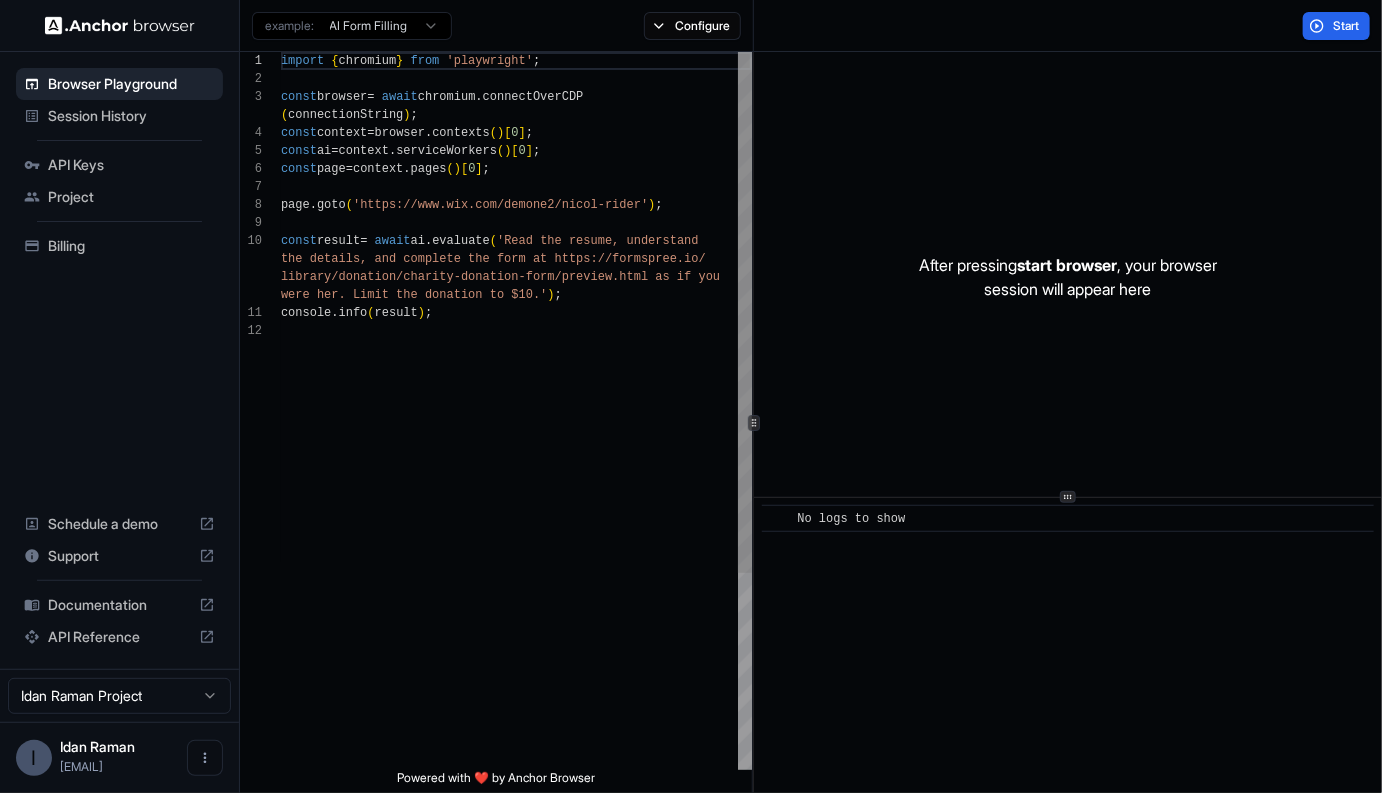 scroll, scrollTop: 162, scrollLeft: 0, axis: vertical 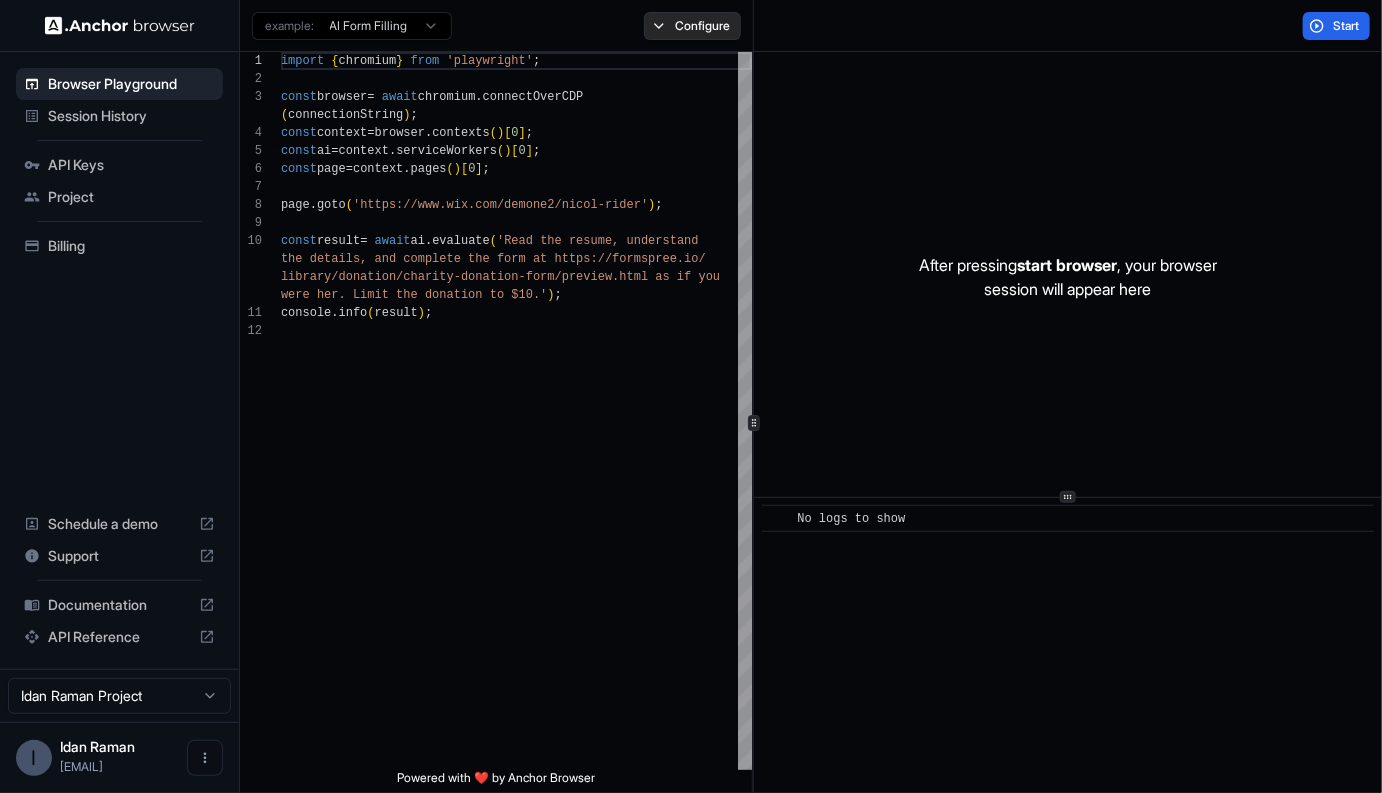 click on "Configure" at bounding box center [692, 26] 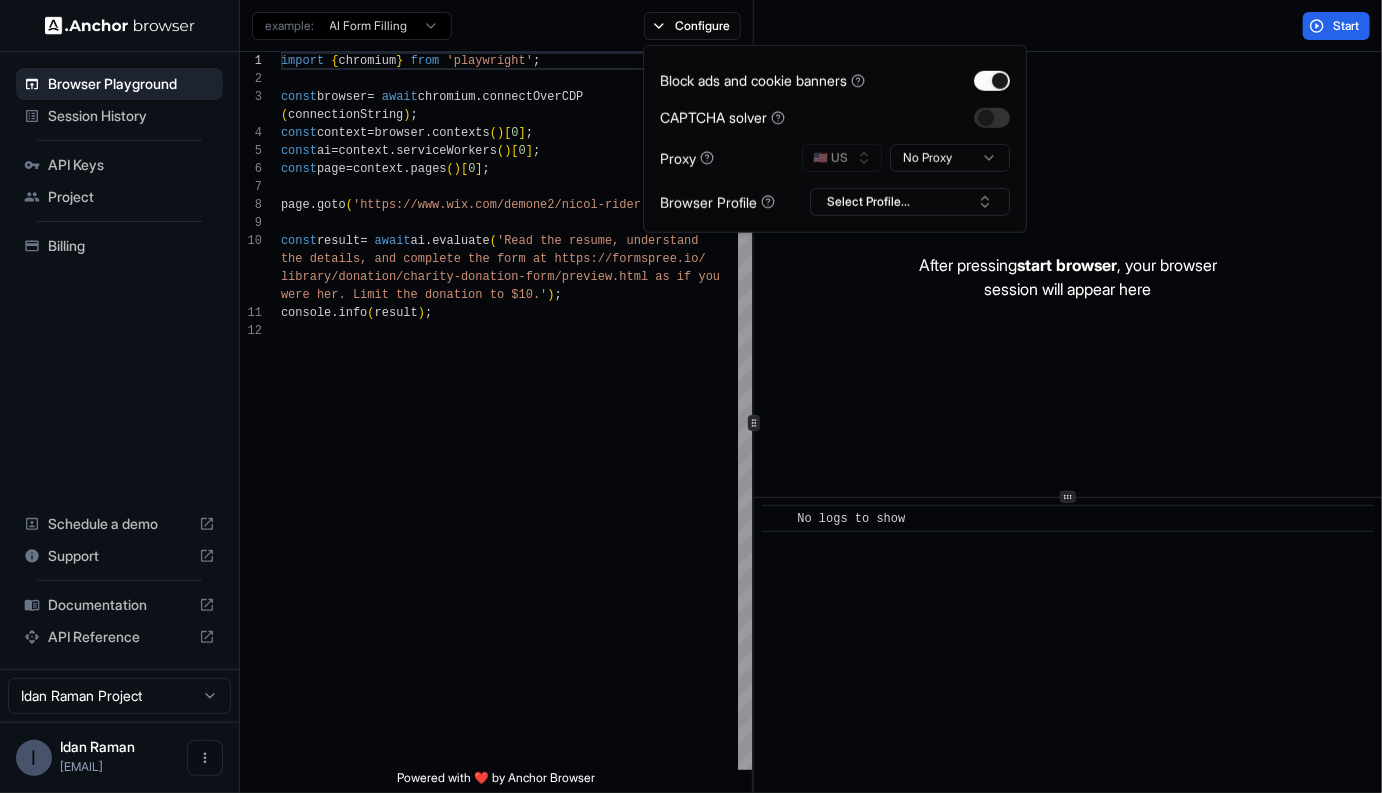 click on "🇺🇸 US No Proxy" at bounding box center (906, 158) 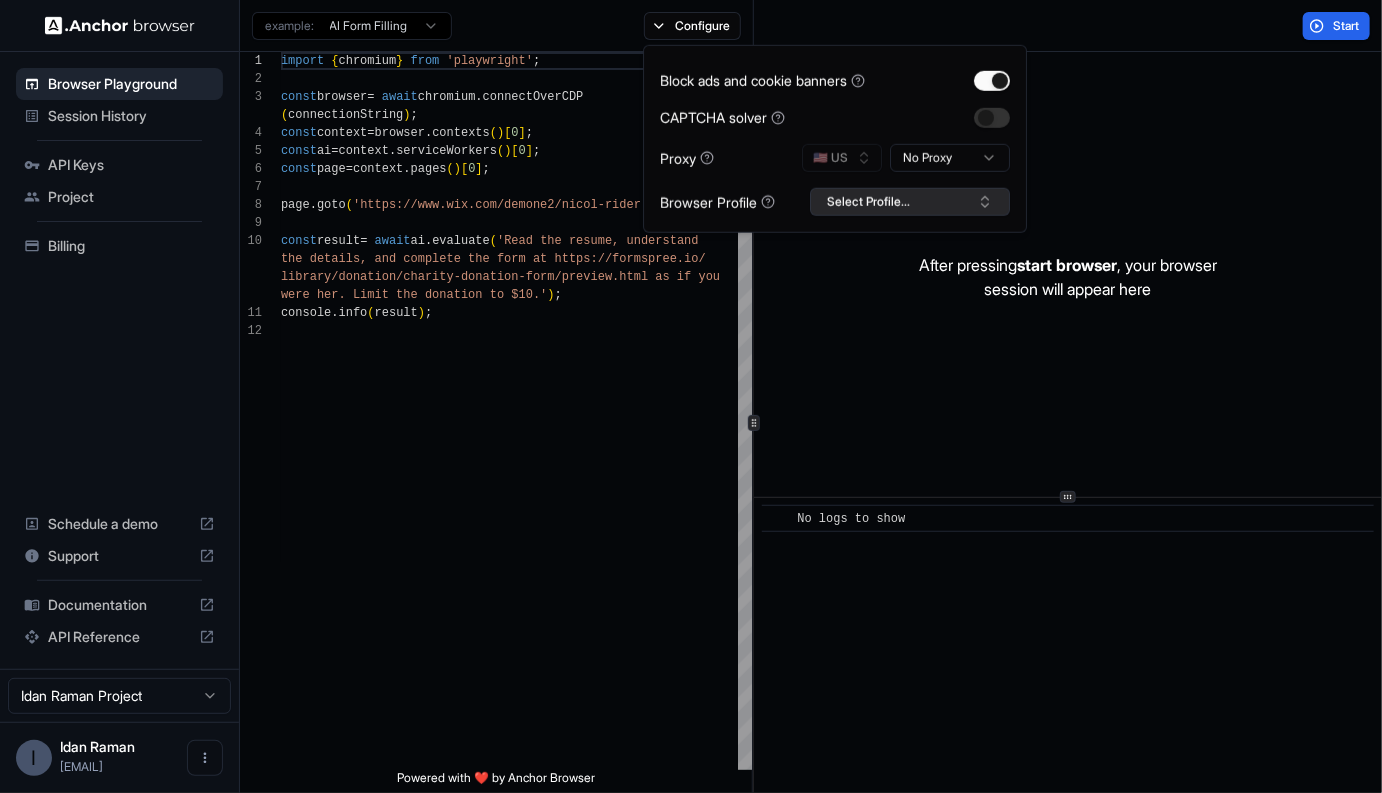 click on "Select Profile..." at bounding box center [910, 202] 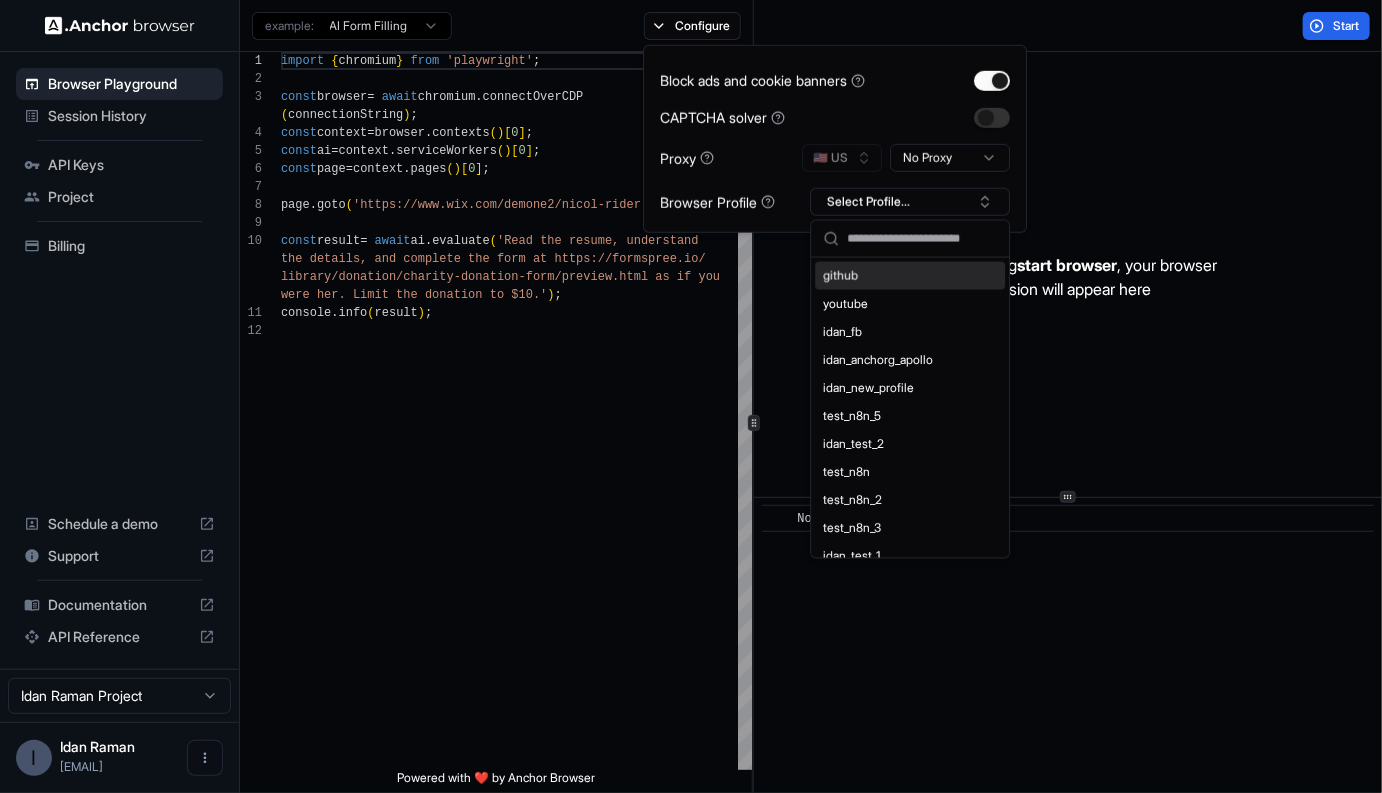 click on "Browser Profile" at bounding box center [717, 201] 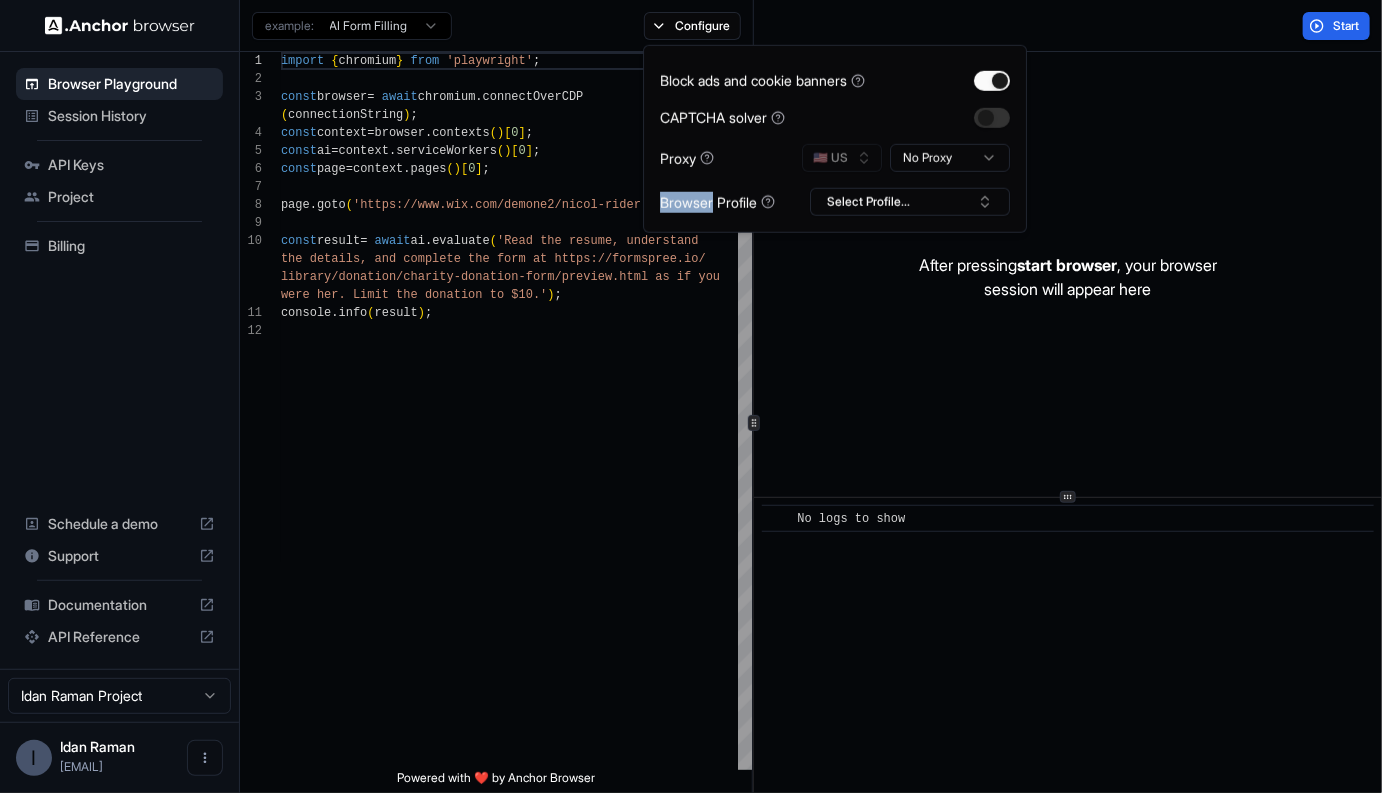 click on "Browser Profile" at bounding box center [717, 201] 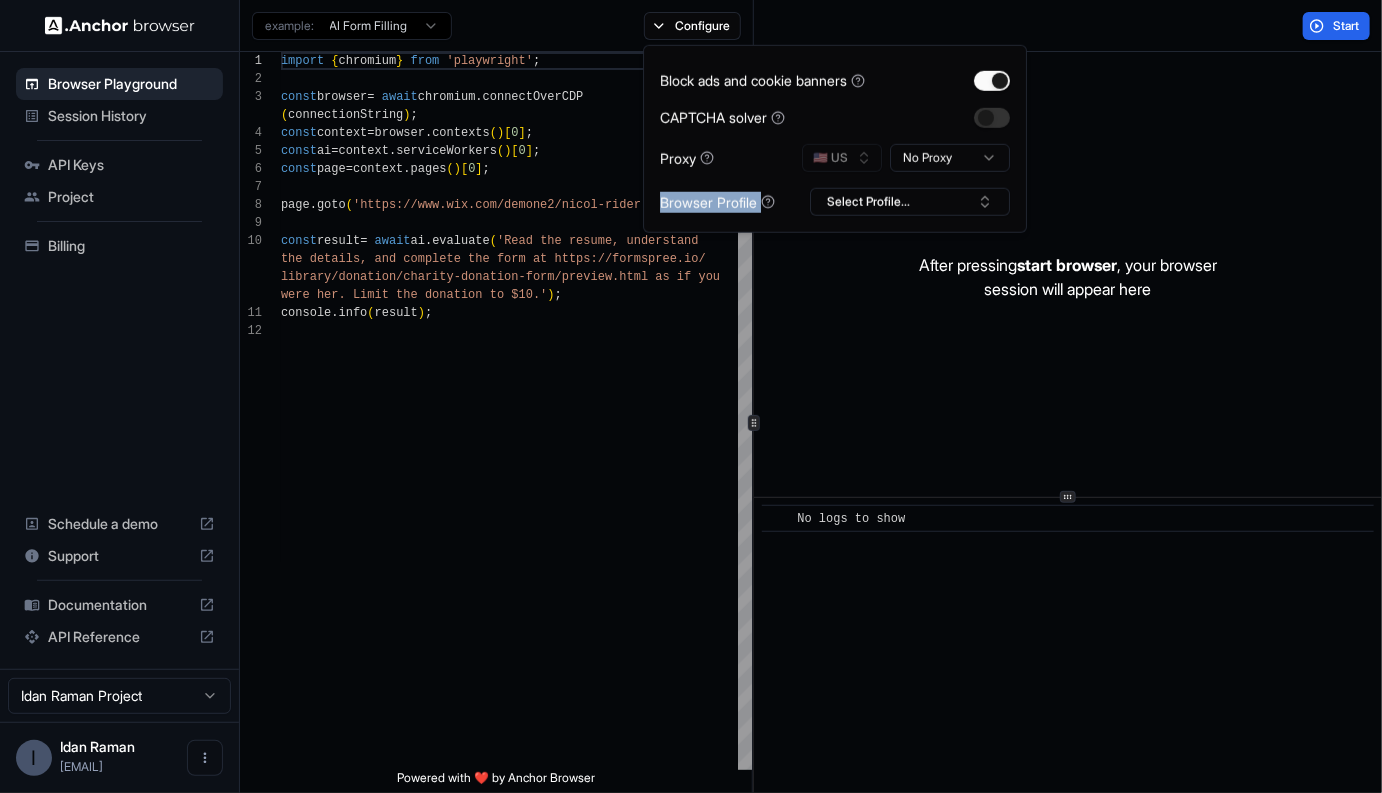 click on "Browser Profile" at bounding box center [717, 201] 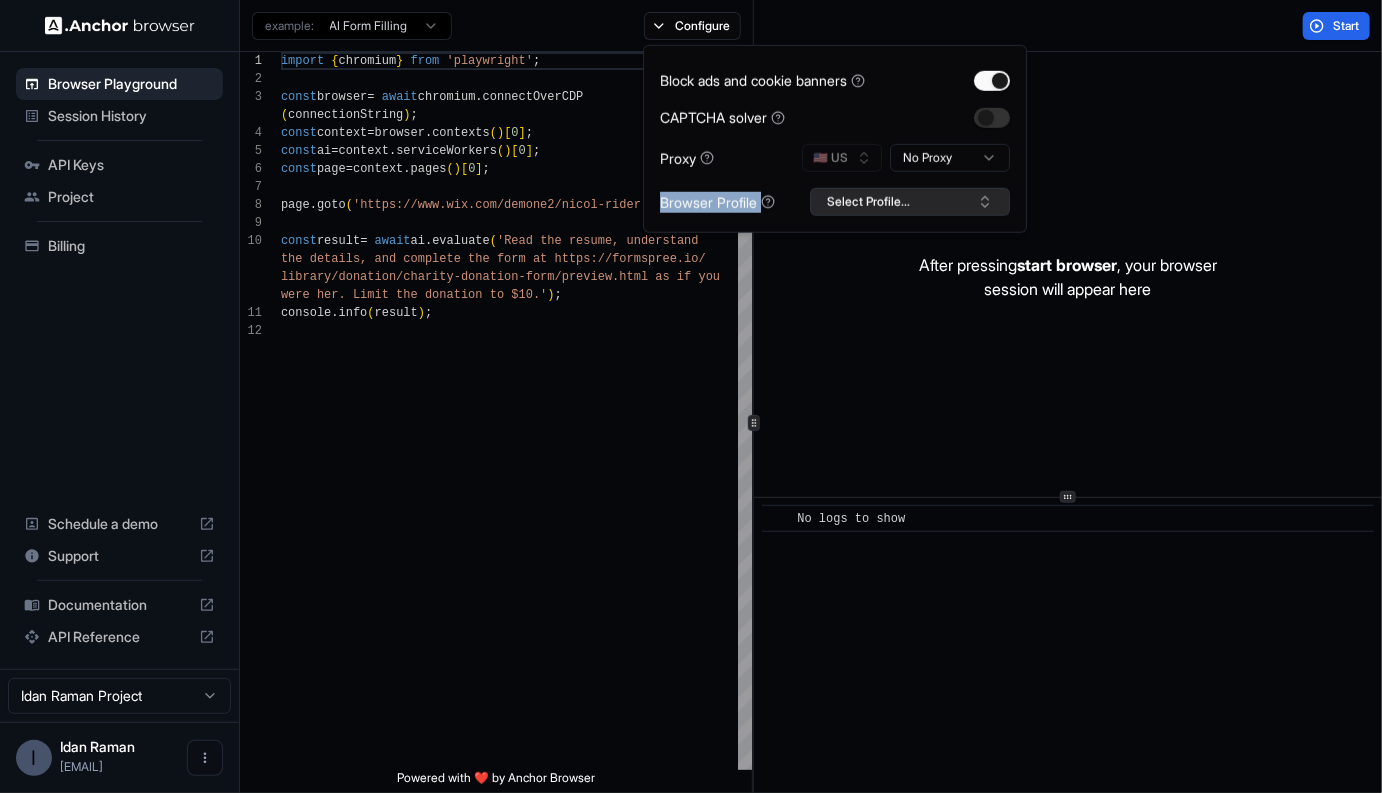 click on "Select Profile..." at bounding box center [910, 202] 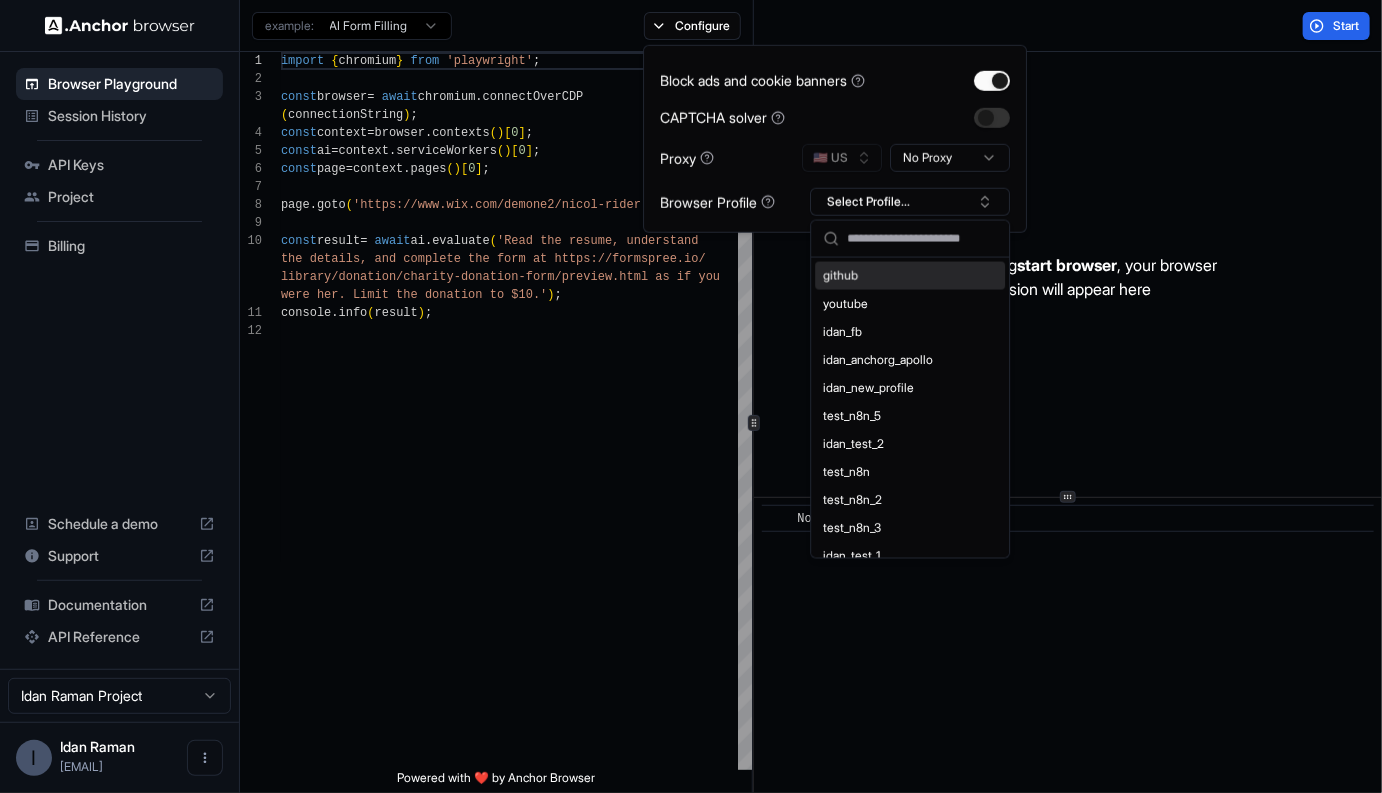 click on "After pressing  start browser , your browser session will appear here" at bounding box center [1068, 277] 